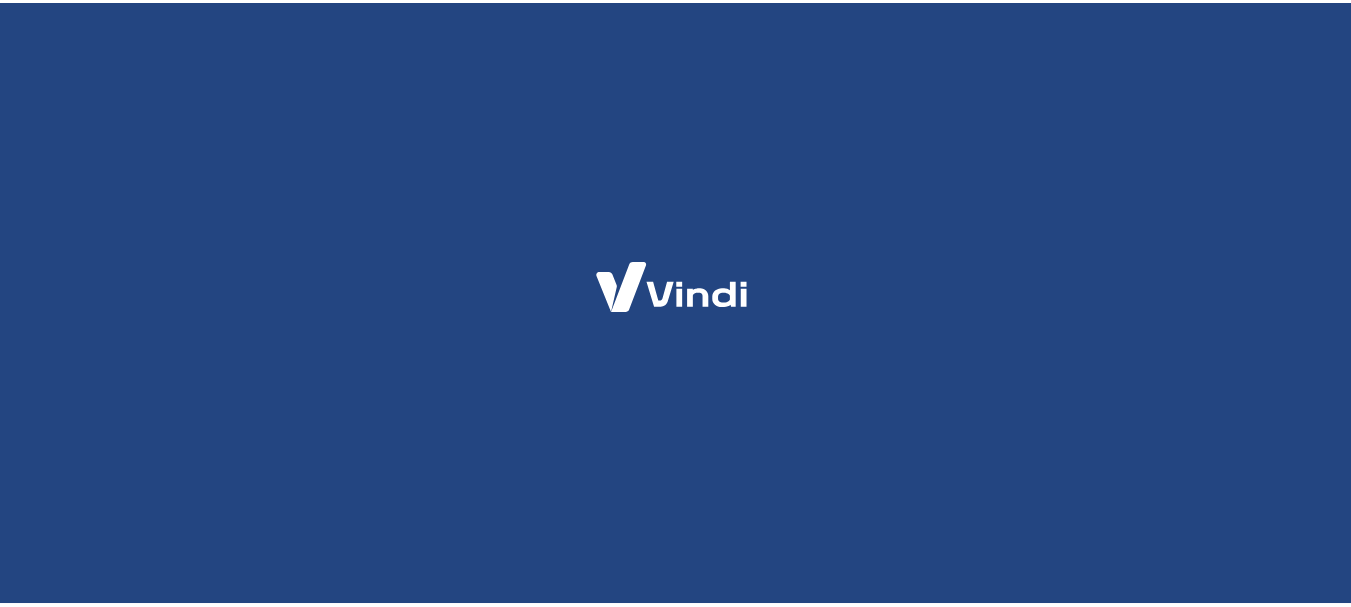 scroll, scrollTop: 0, scrollLeft: 0, axis: both 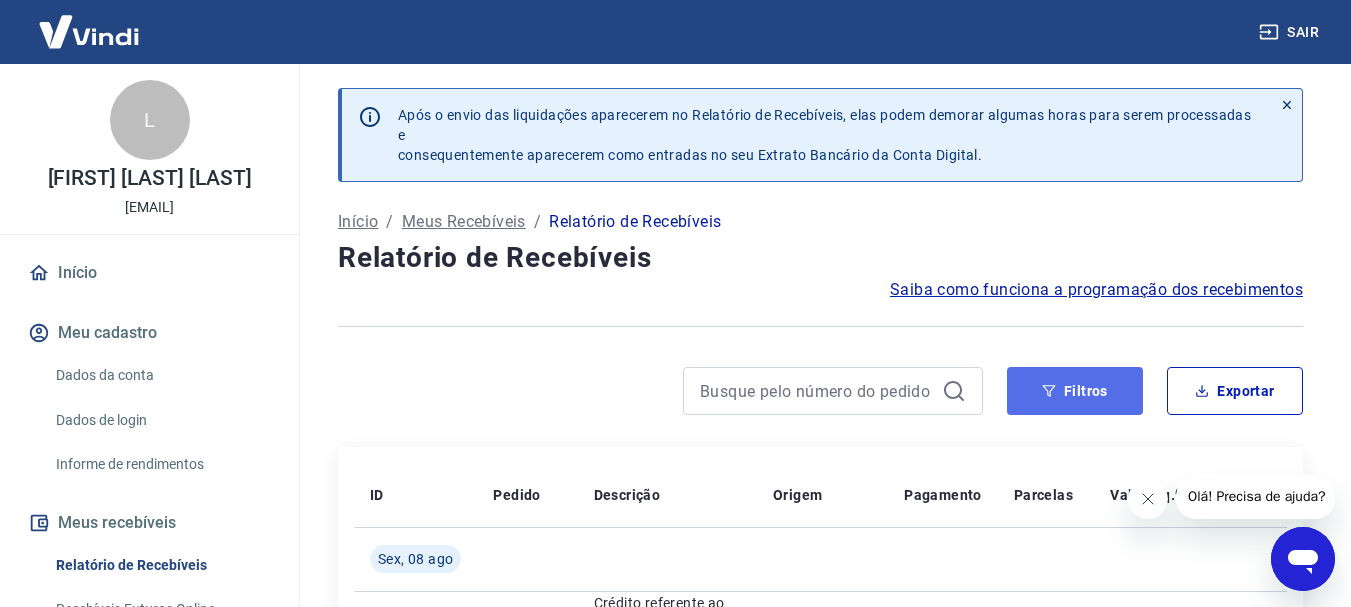 click on "Filtros" at bounding box center [1075, 391] 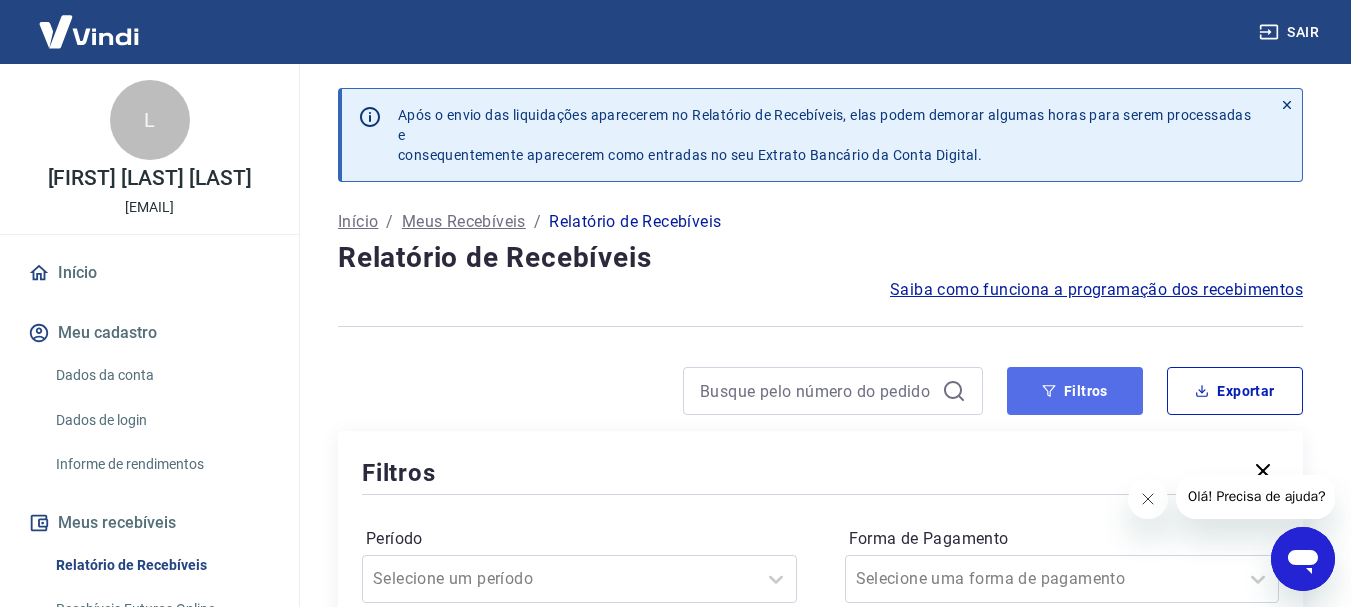 click 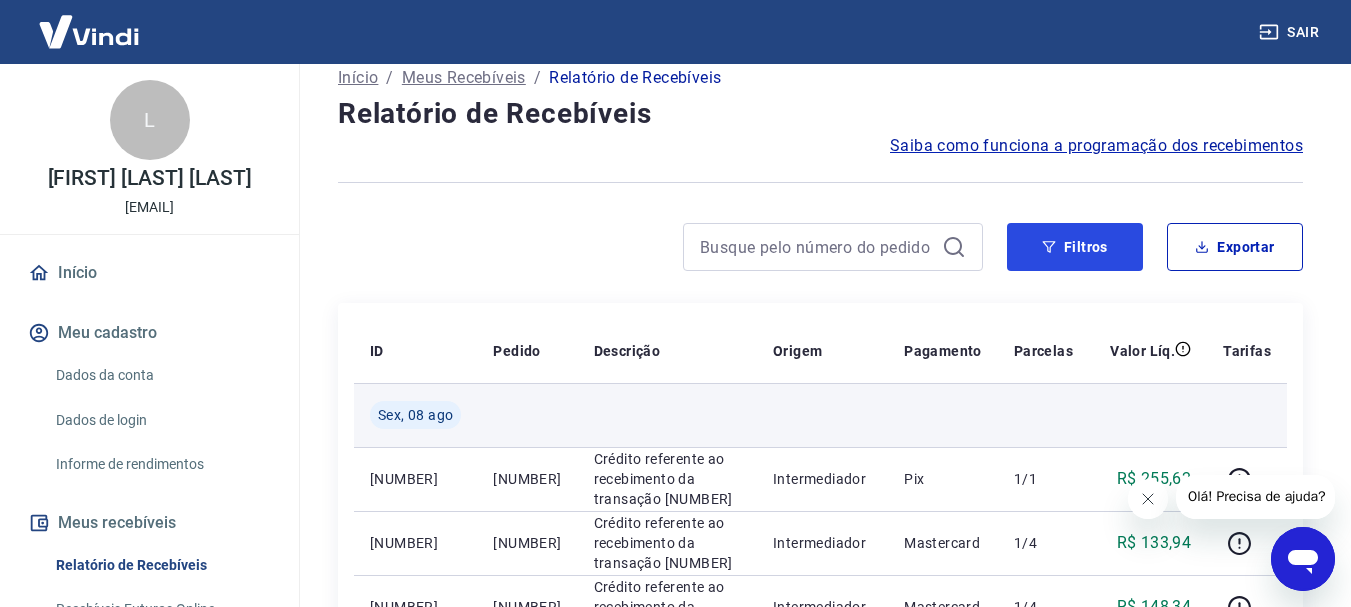 scroll, scrollTop: 300, scrollLeft: 0, axis: vertical 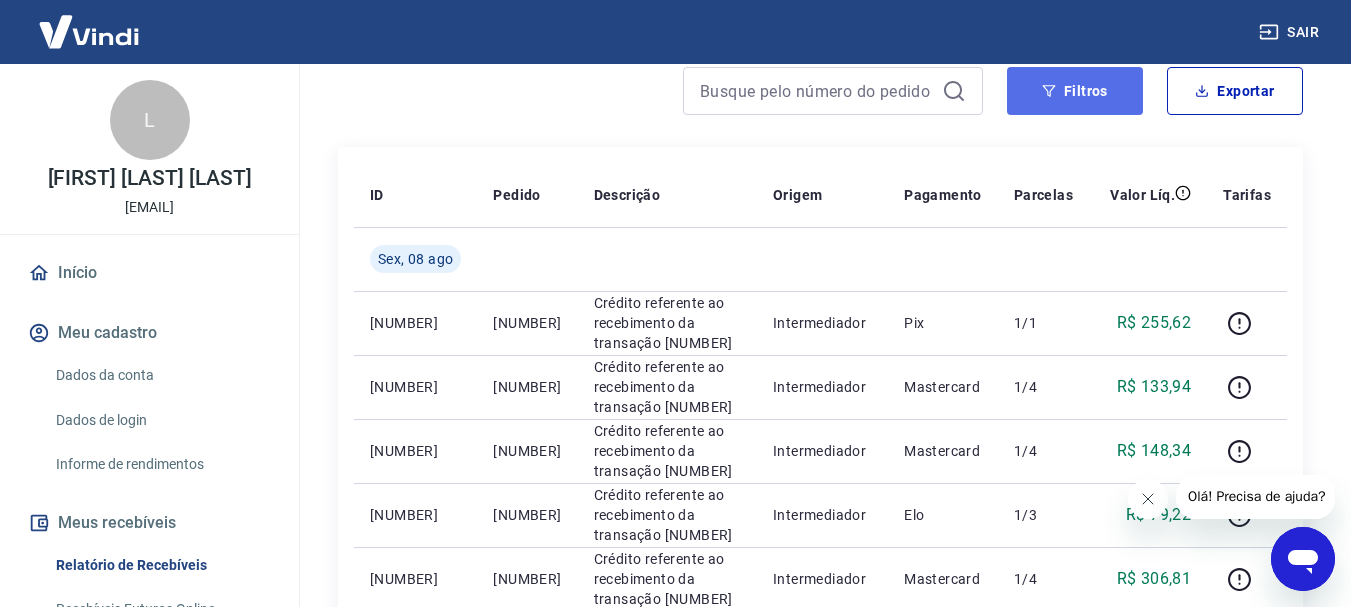 click on "Filtros" at bounding box center (1075, 91) 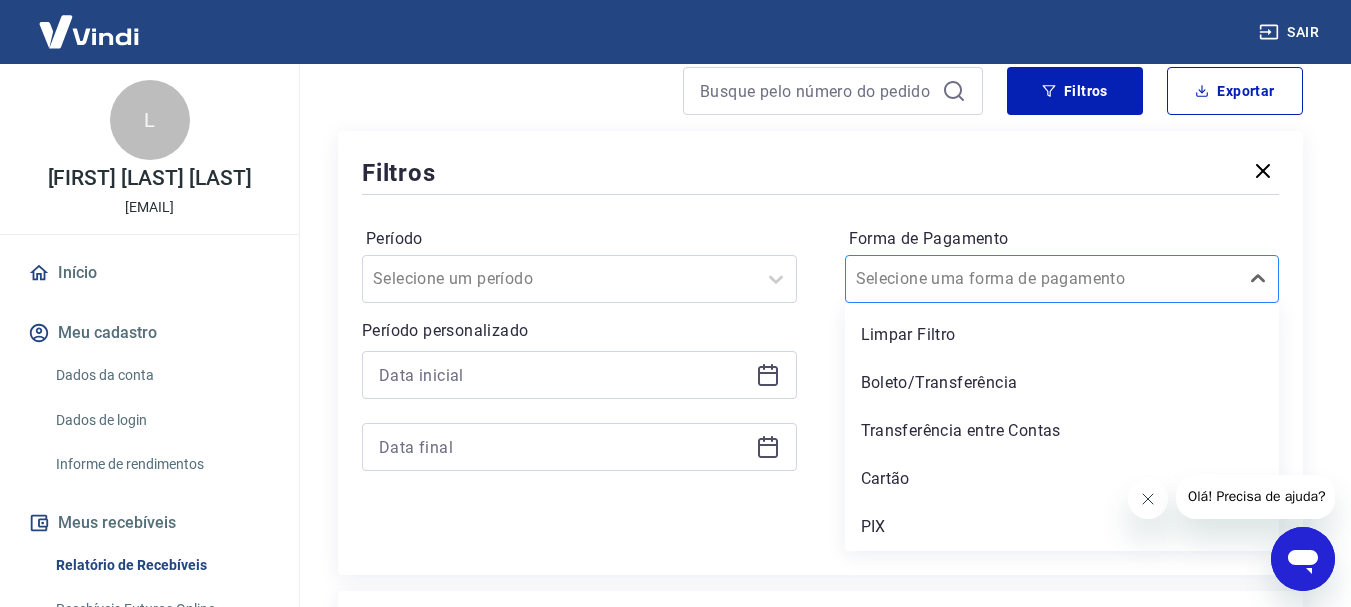 click at bounding box center [1042, 279] 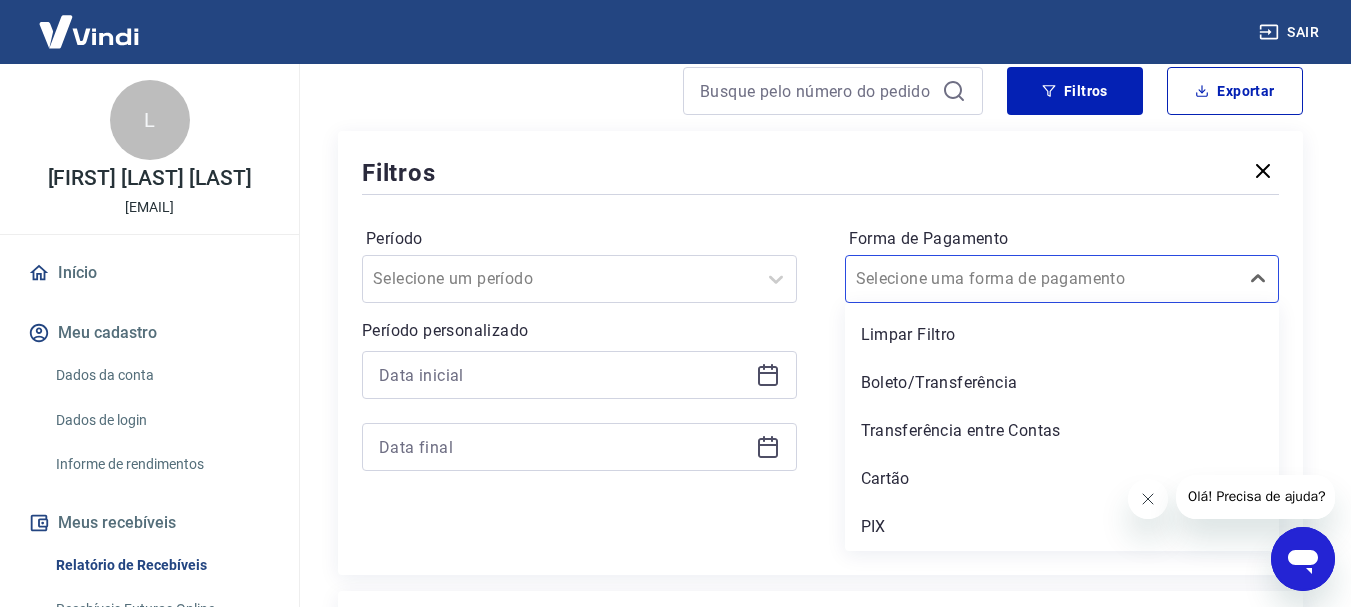 click on "PIX" at bounding box center (1062, 527) 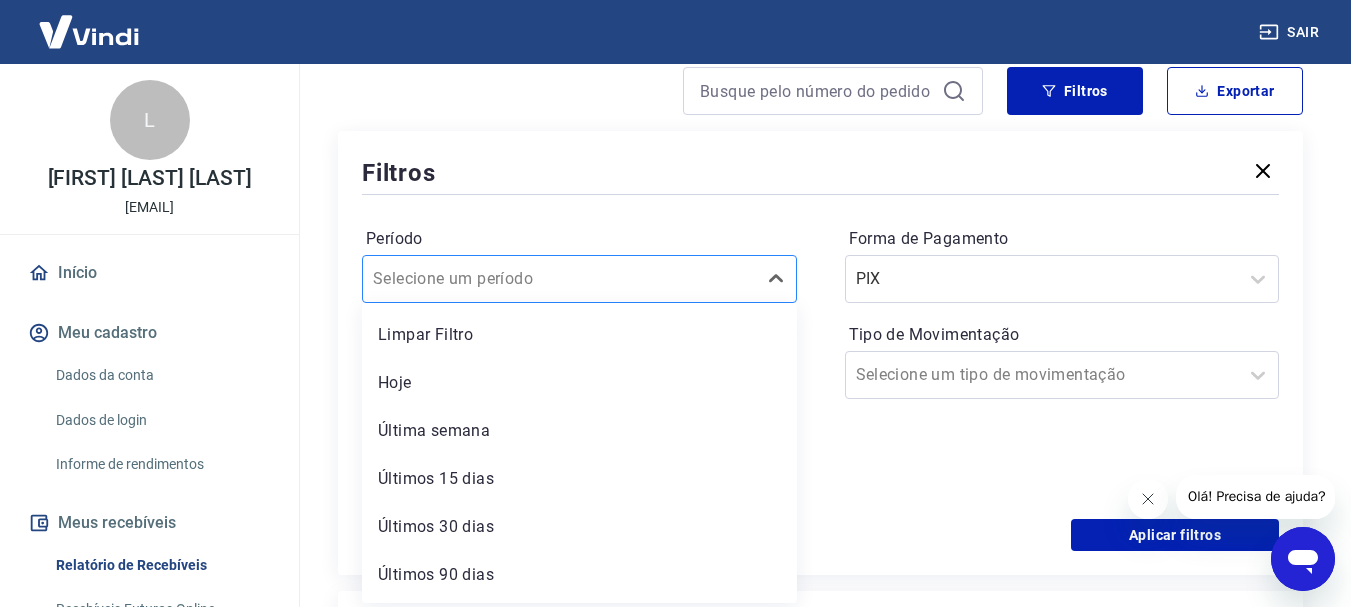 click on "Período" at bounding box center (474, 279) 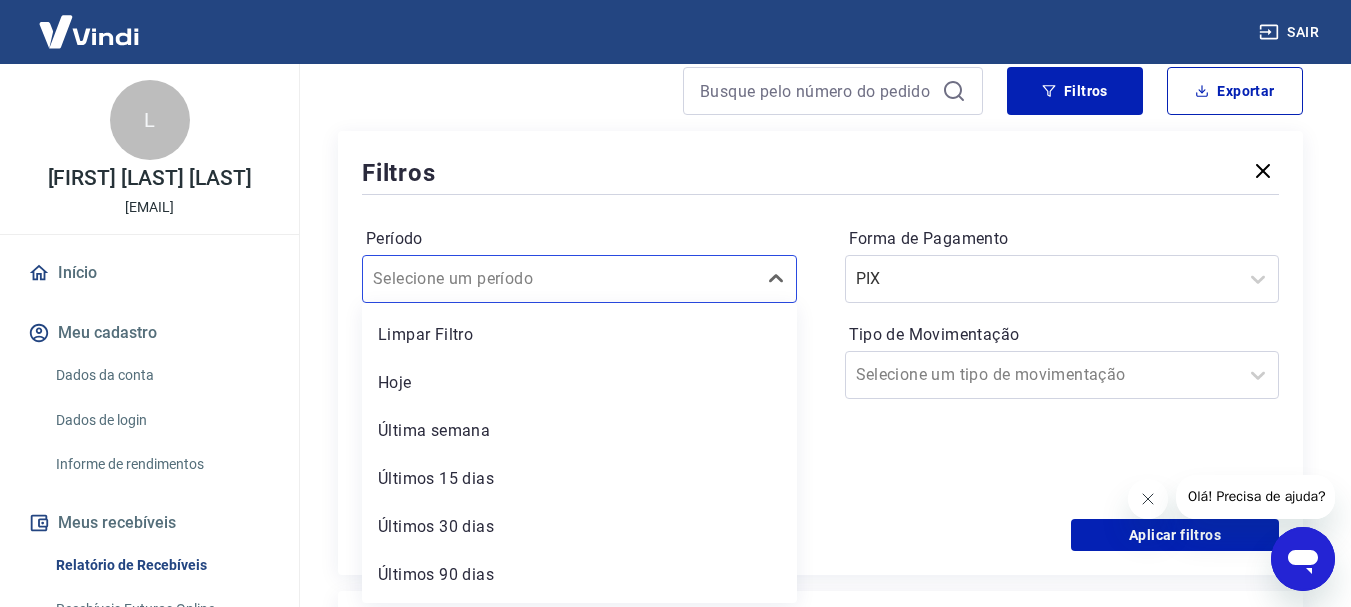 click on "Período option Limpar Filtro focused, 1 of 7. 7 results available. Use Up and Down to choose options, press Enter to select the currently focused option, press Escape to exit the menu, press Tab to select the option and exit the menu. Selecione um período Limpar Filtro Hoje Última semana Últimos 15 dias Últimos 30 dias Últimos 90 dias Últimos 6 meses Período personalizado Forma de Pagamento PIX Tipo de Movimentação Selecione um tipo de movimentação" at bounding box center (820, 359) 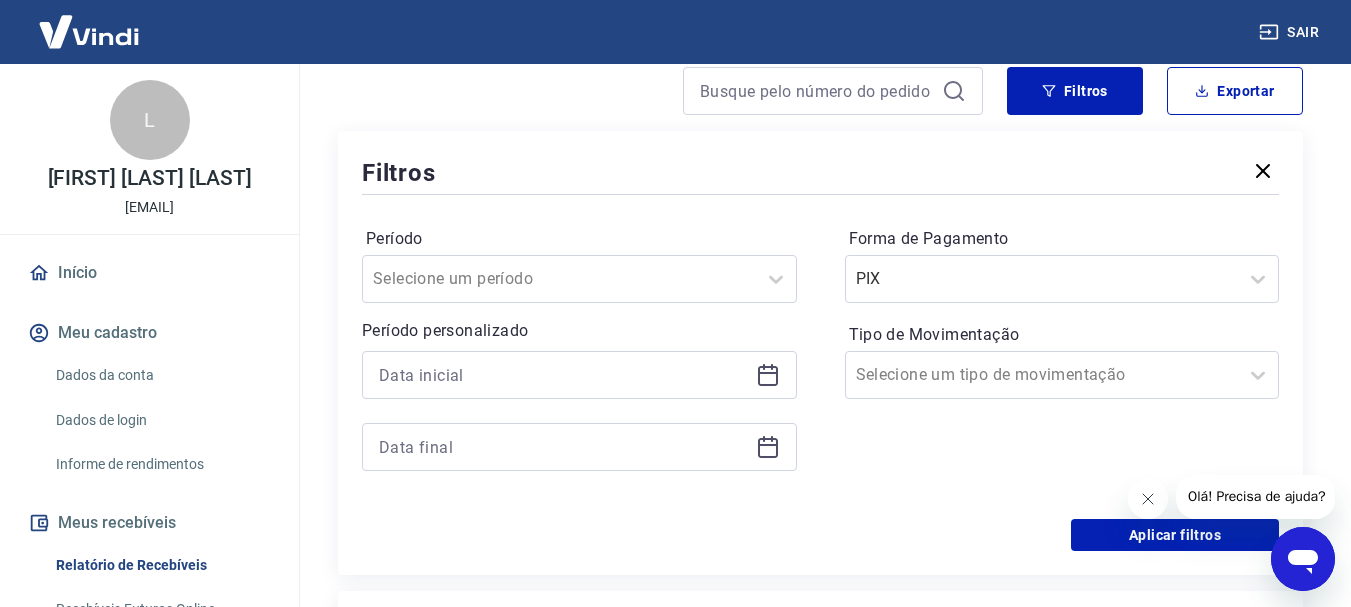 drag, startPoint x: 750, startPoint y: 384, endPoint x: 765, endPoint y: 381, distance: 15.297058 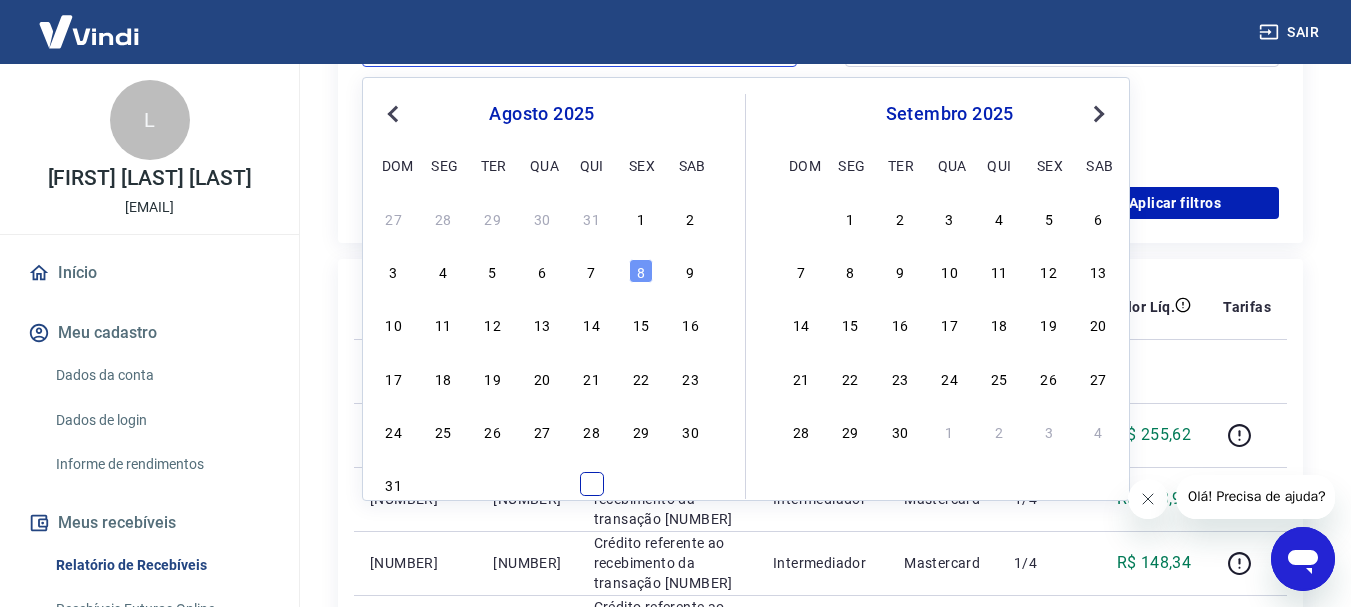 scroll, scrollTop: 700, scrollLeft: 0, axis: vertical 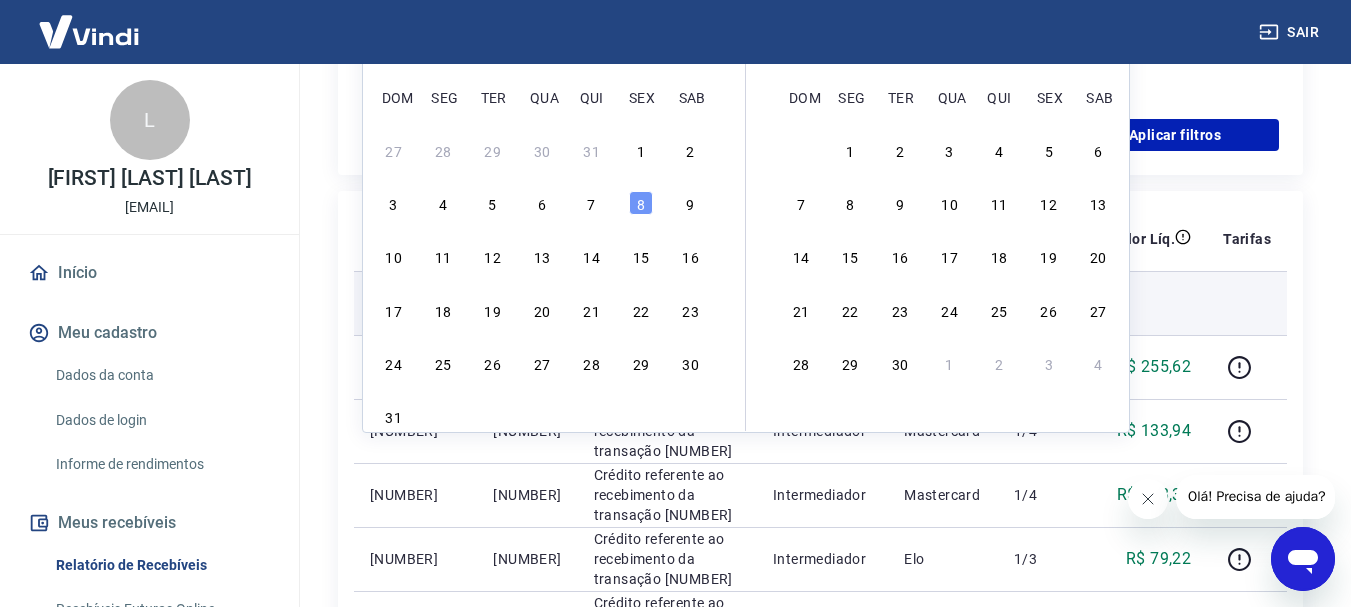 click on "6" at bounding box center (542, 203) 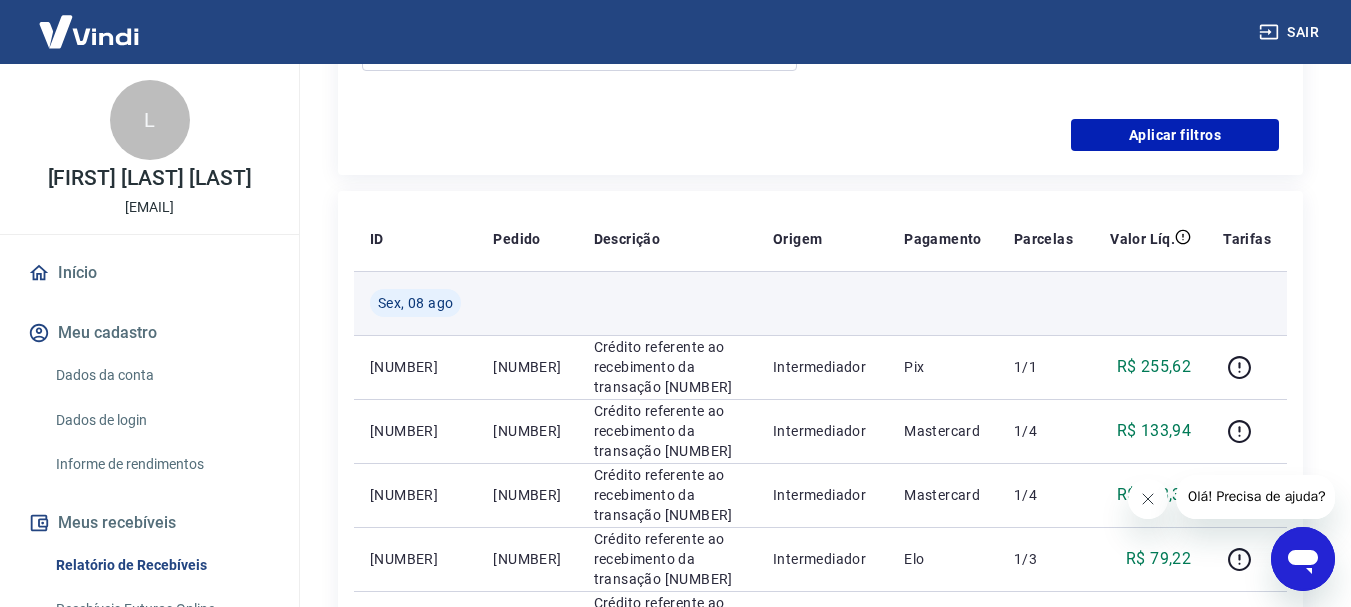 type on "06/08/2025" 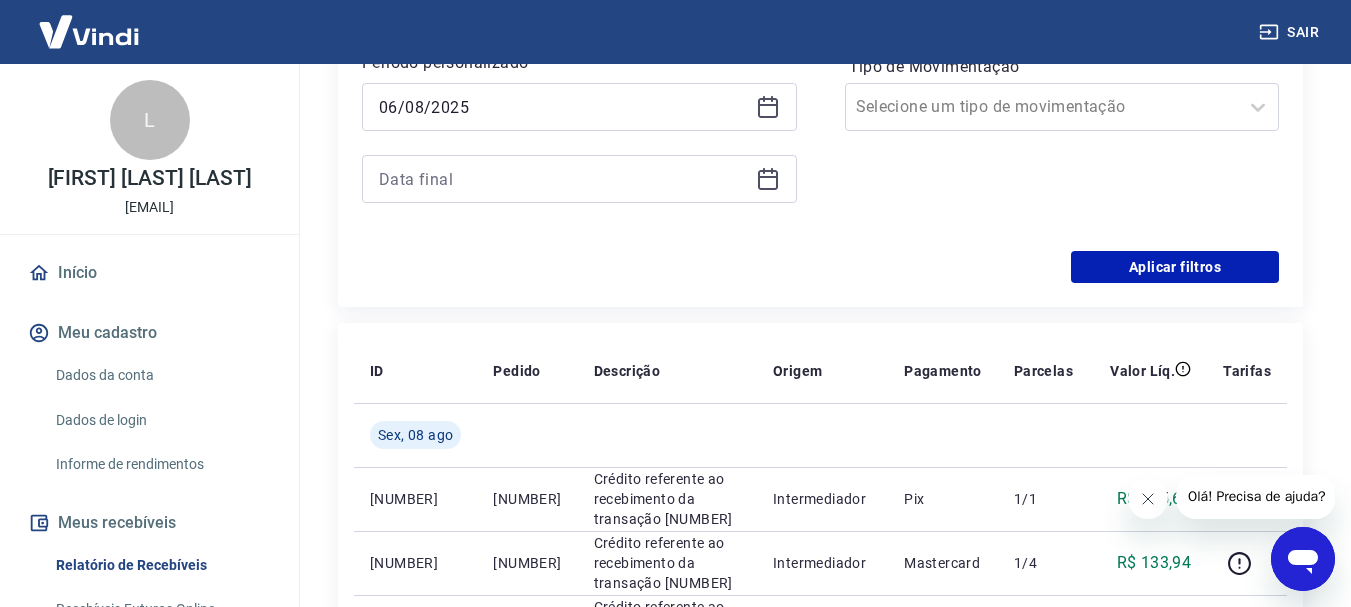 scroll, scrollTop: 400, scrollLeft: 0, axis: vertical 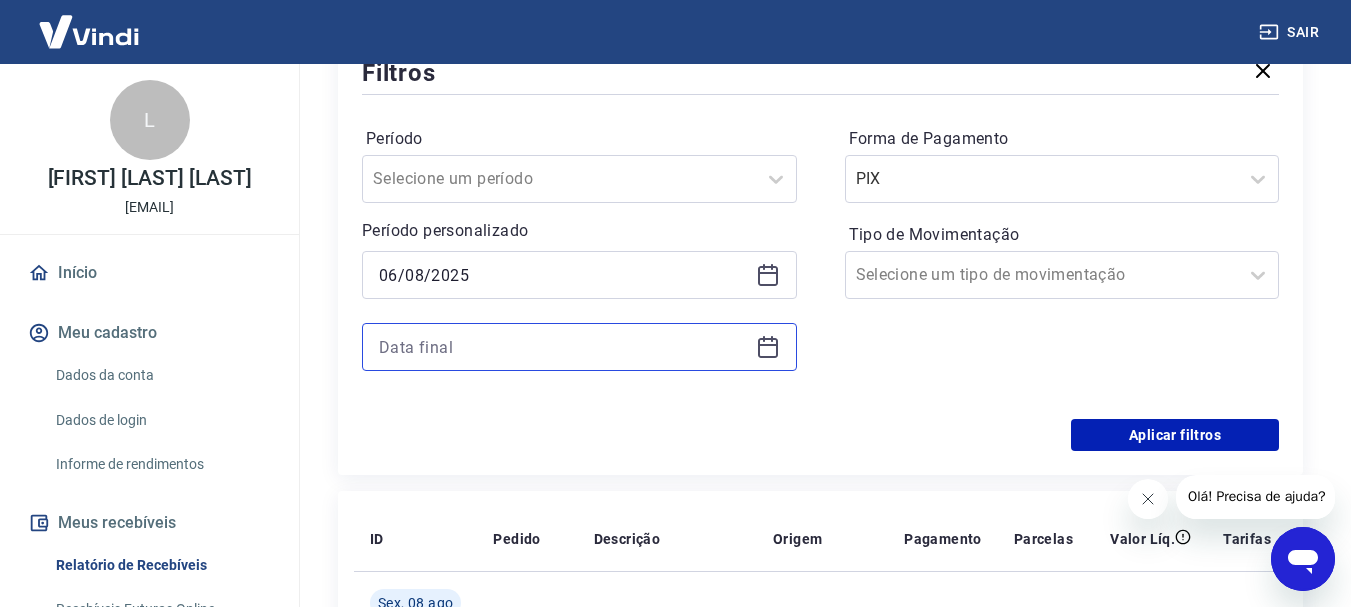 click at bounding box center [563, 347] 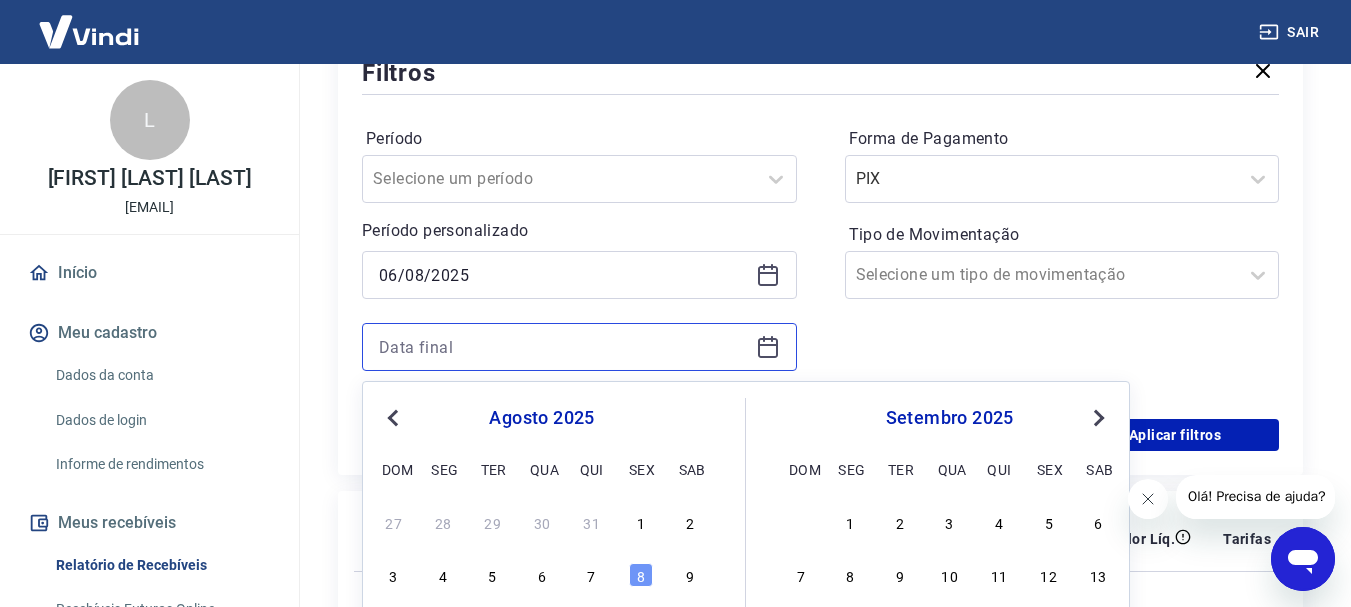 scroll, scrollTop: 500, scrollLeft: 0, axis: vertical 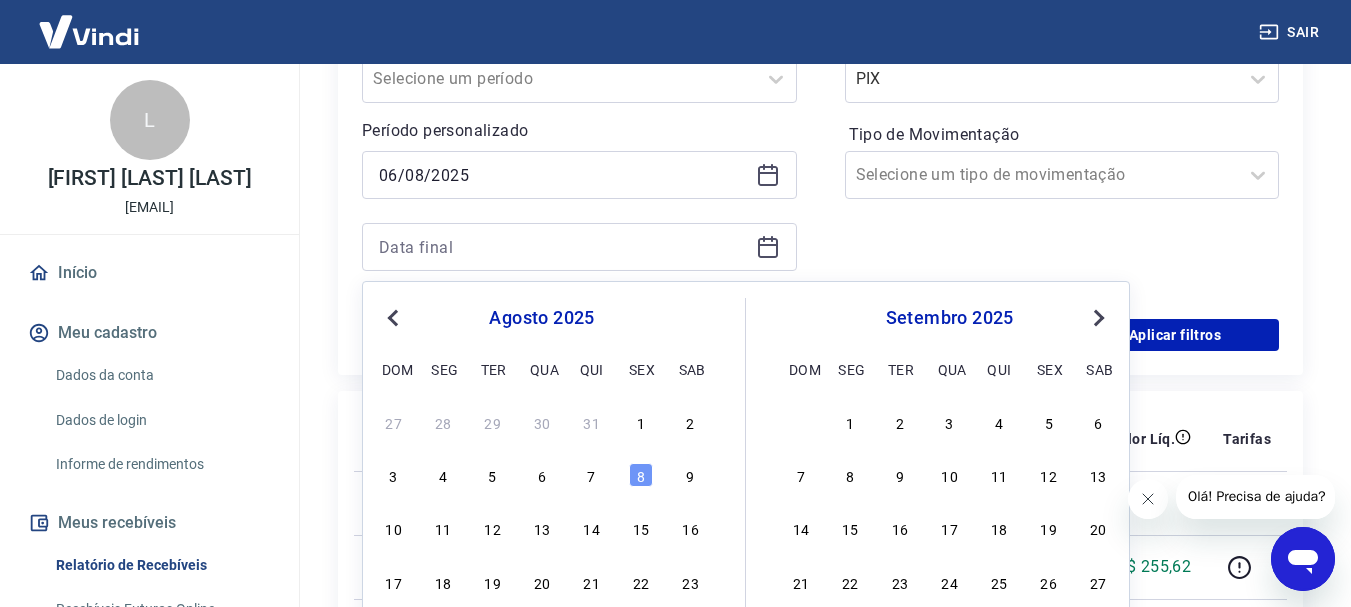 click on "3 4 5 6 7 8 9" at bounding box center (542, 475) 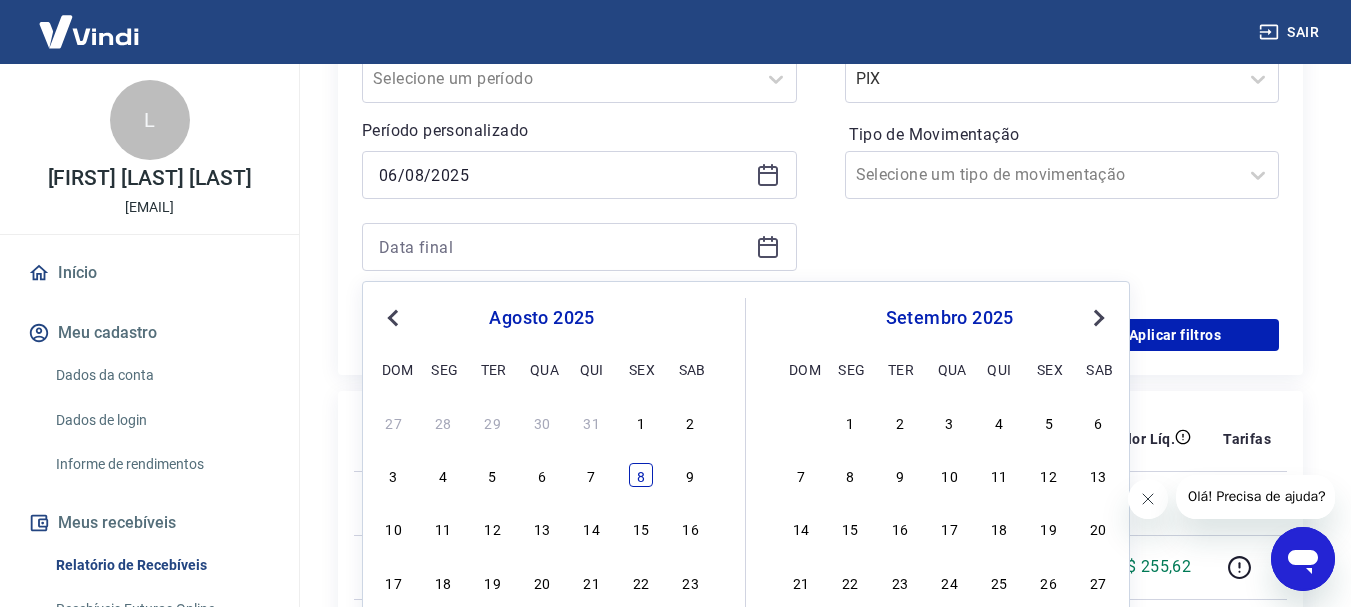 click on "8" at bounding box center [641, 475] 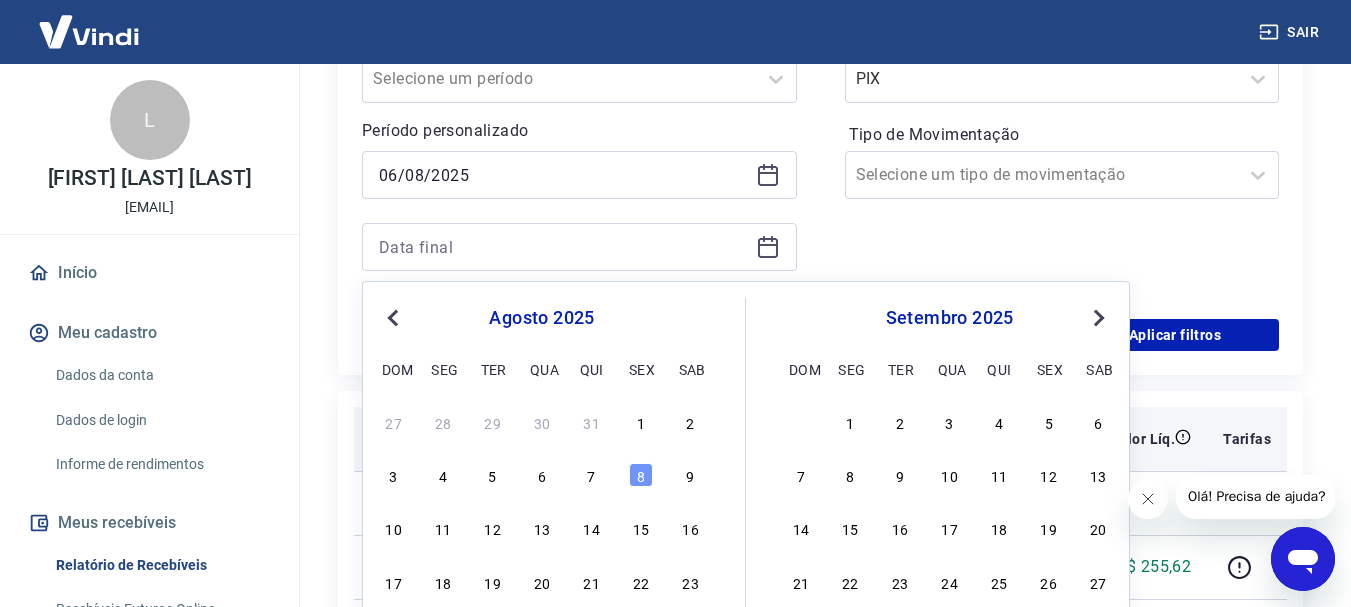 type on "08/08/2025" 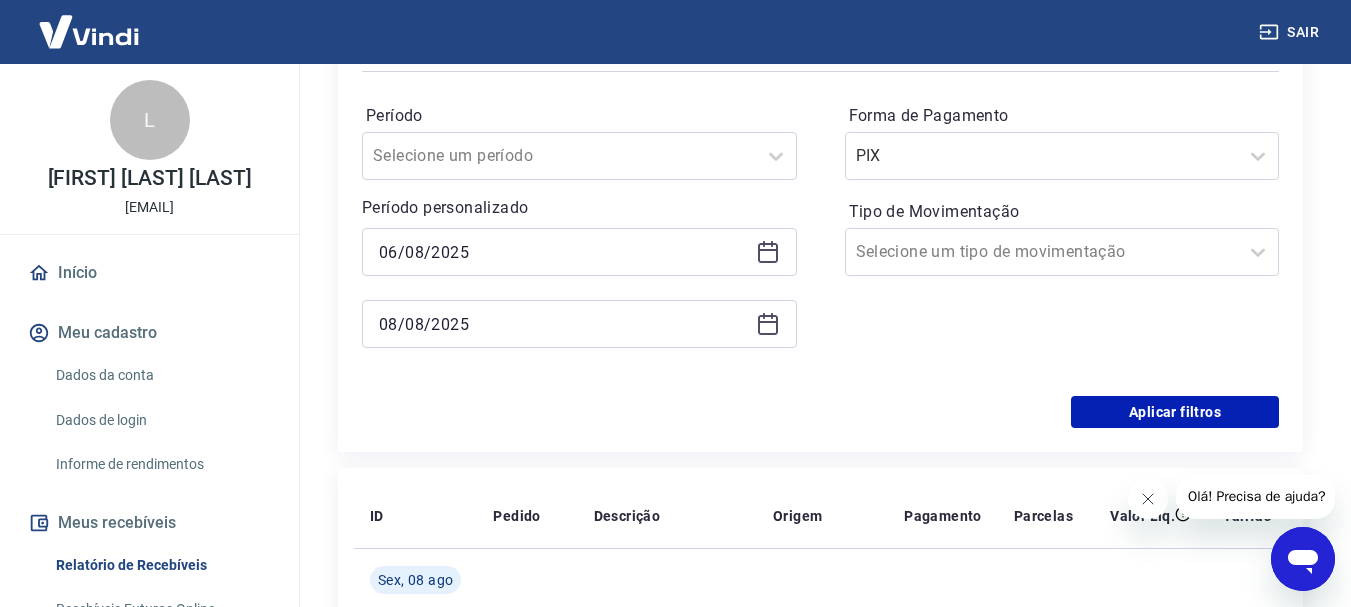 scroll, scrollTop: 400, scrollLeft: 0, axis: vertical 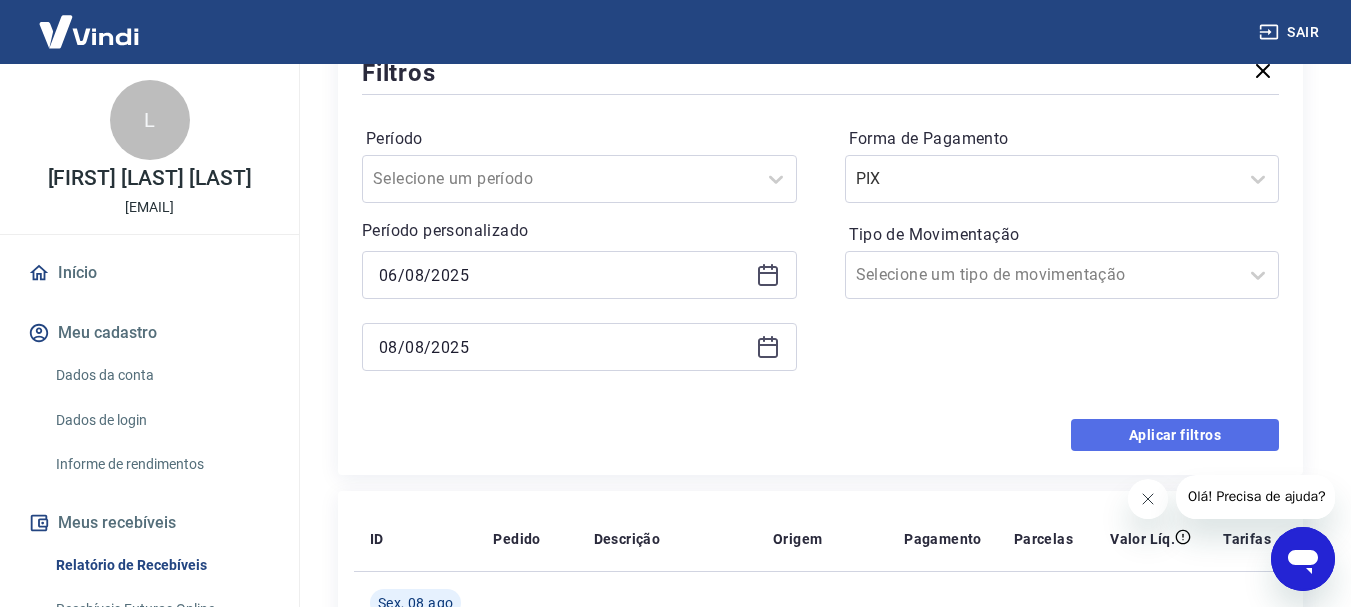 click on "Aplicar filtros" at bounding box center [1175, 435] 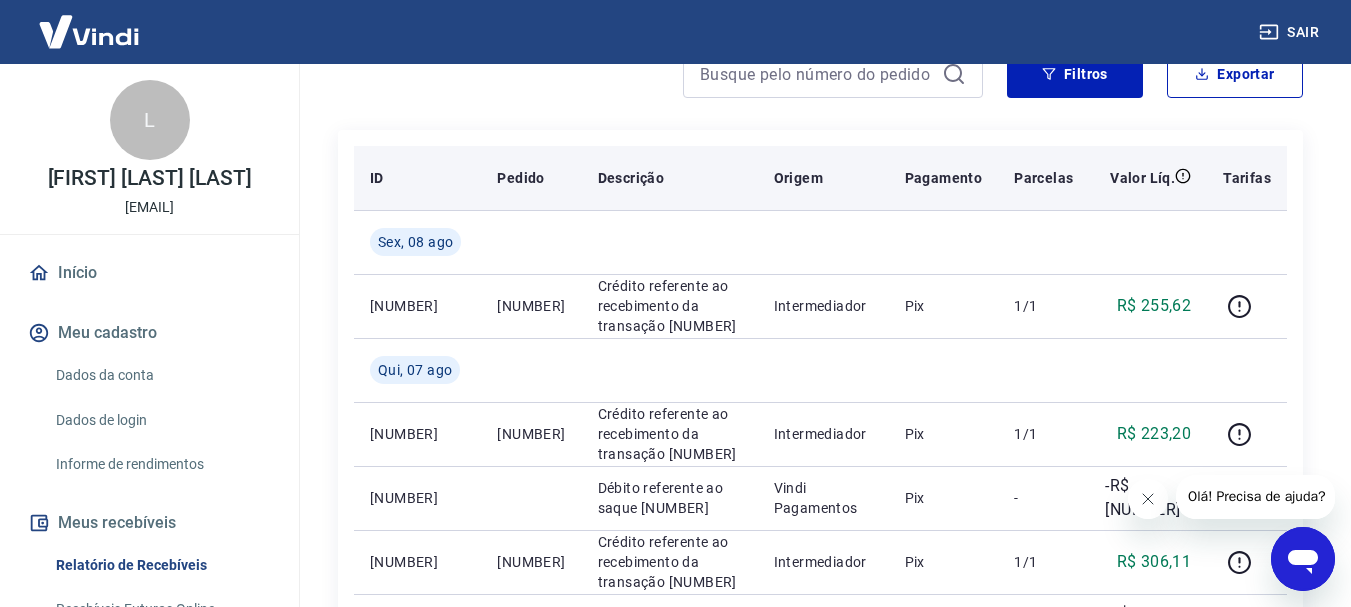 scroll, scrollTop: 617, scrollLeft: 0, axis: vertical 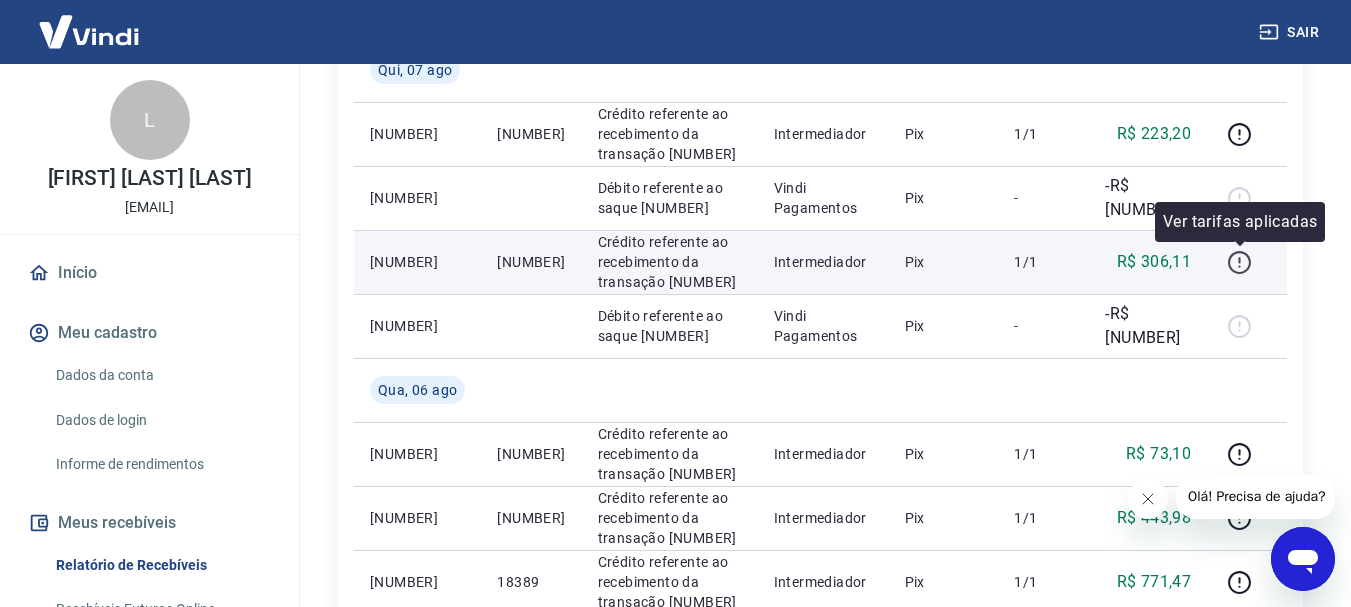 click 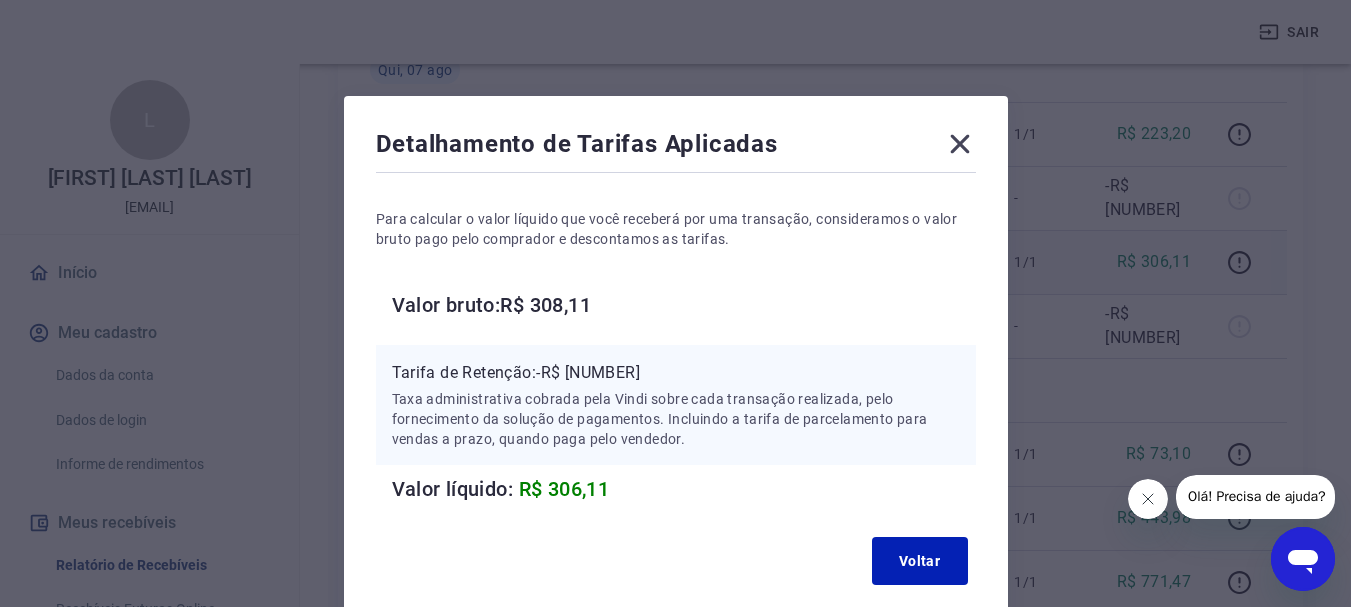 click 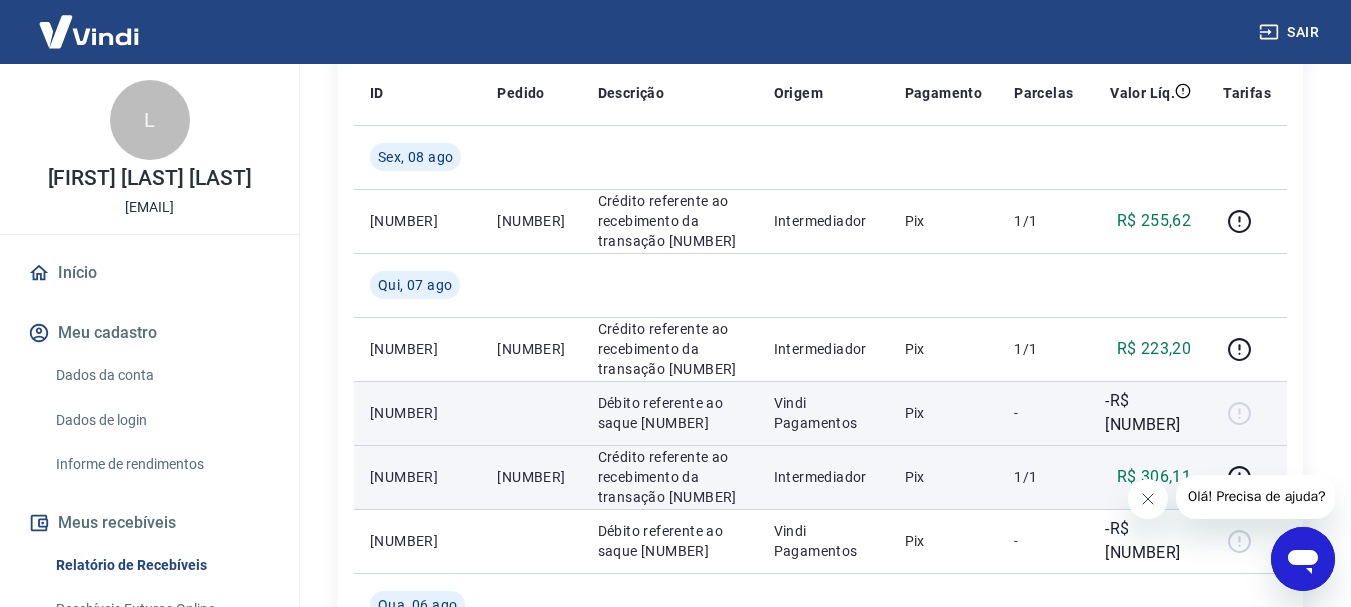 scroll, scrollTop: 117, scrollLeft: 0, axis: vertical 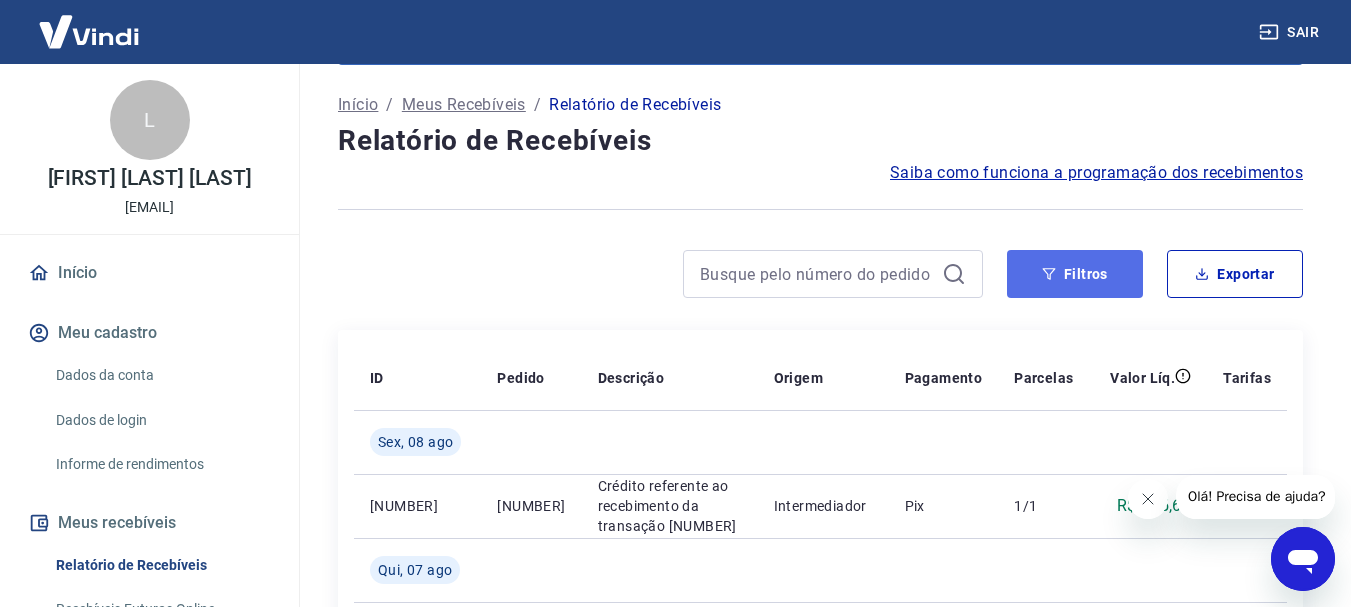 click 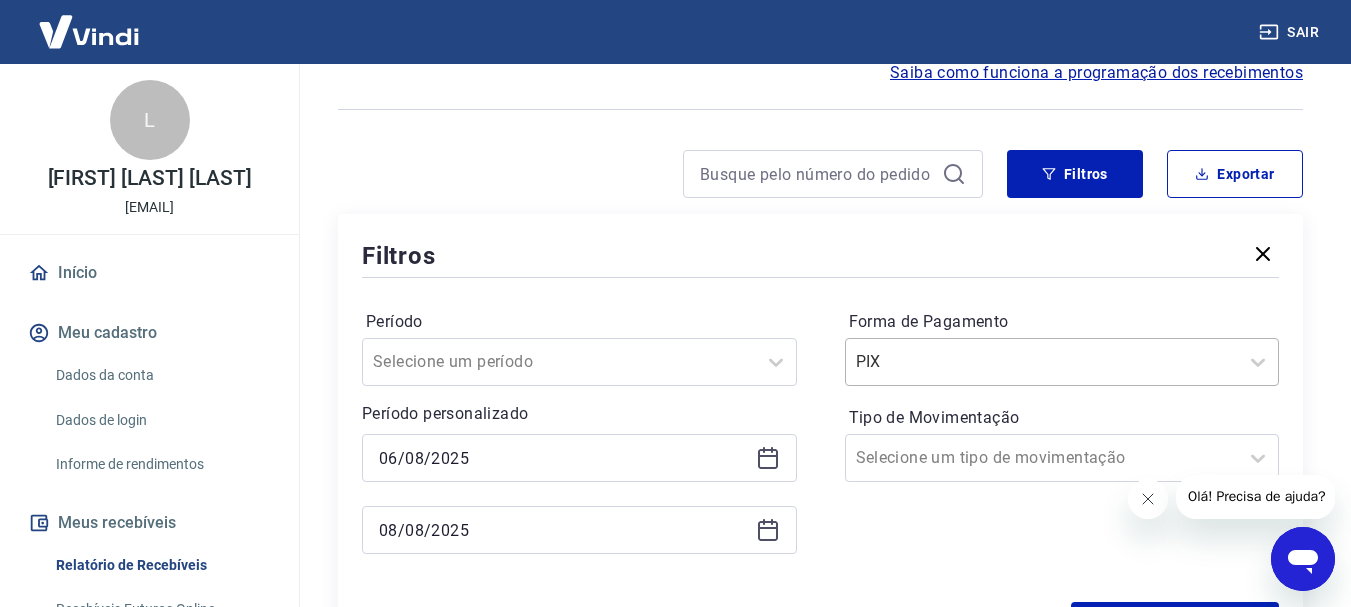 click on "PIX" at bounding box center [1062, 362] 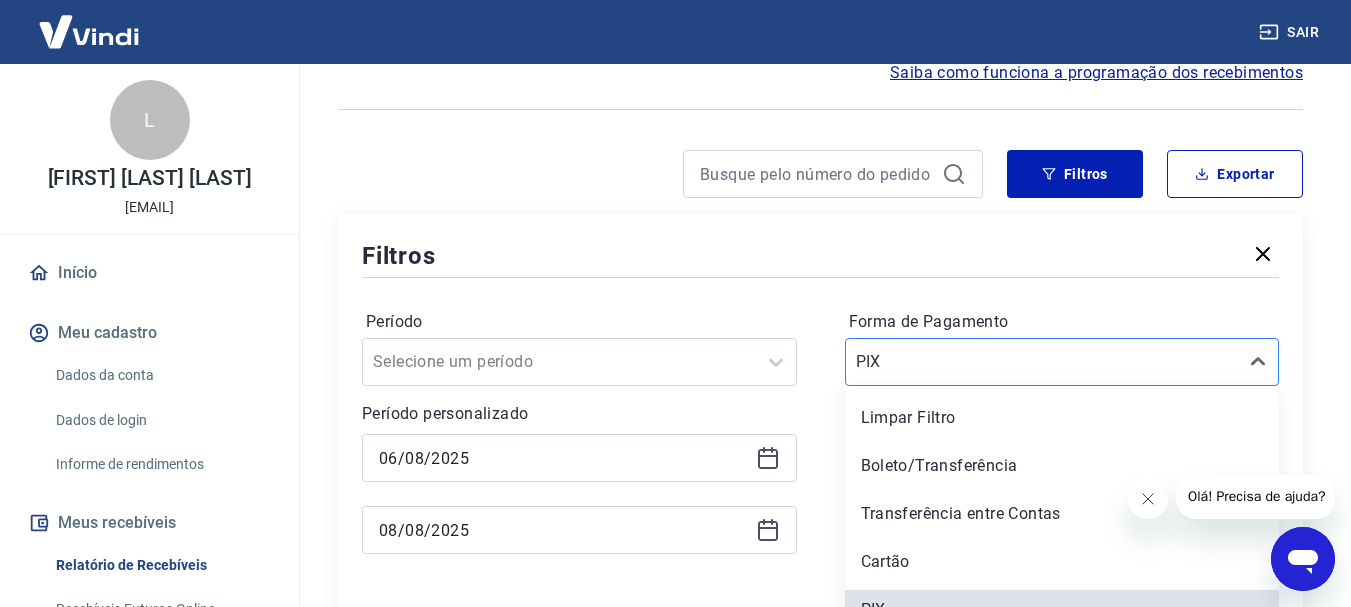 scroll, scrollTop: 244, scrollLeft: 0, axis: vertical 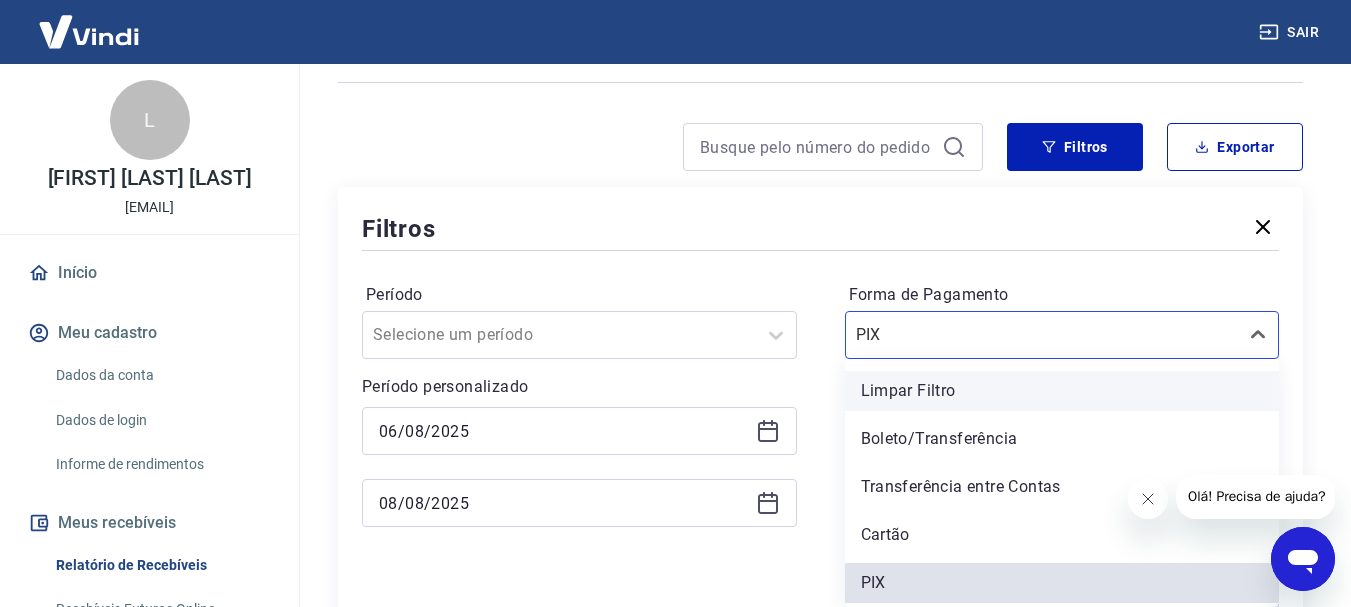 click on "Limpar Filtro" at bounding box center [1062, 391] 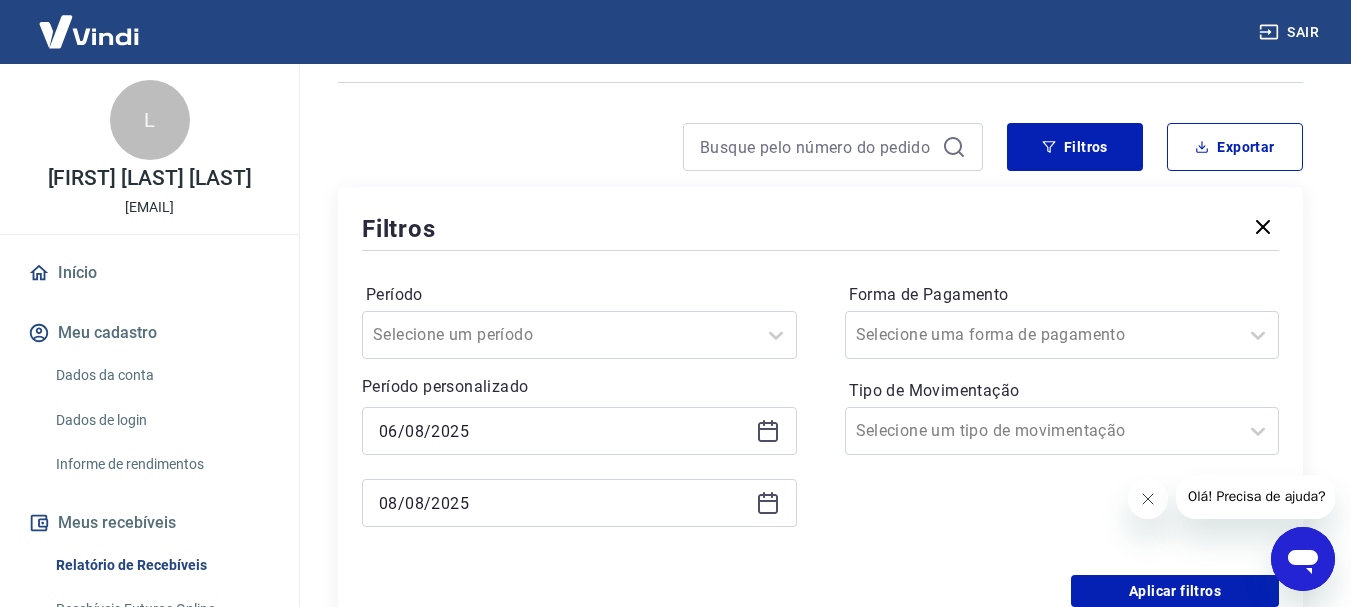 scroll, scrollTop: 444, scrollLeft: 0, axis: vertical 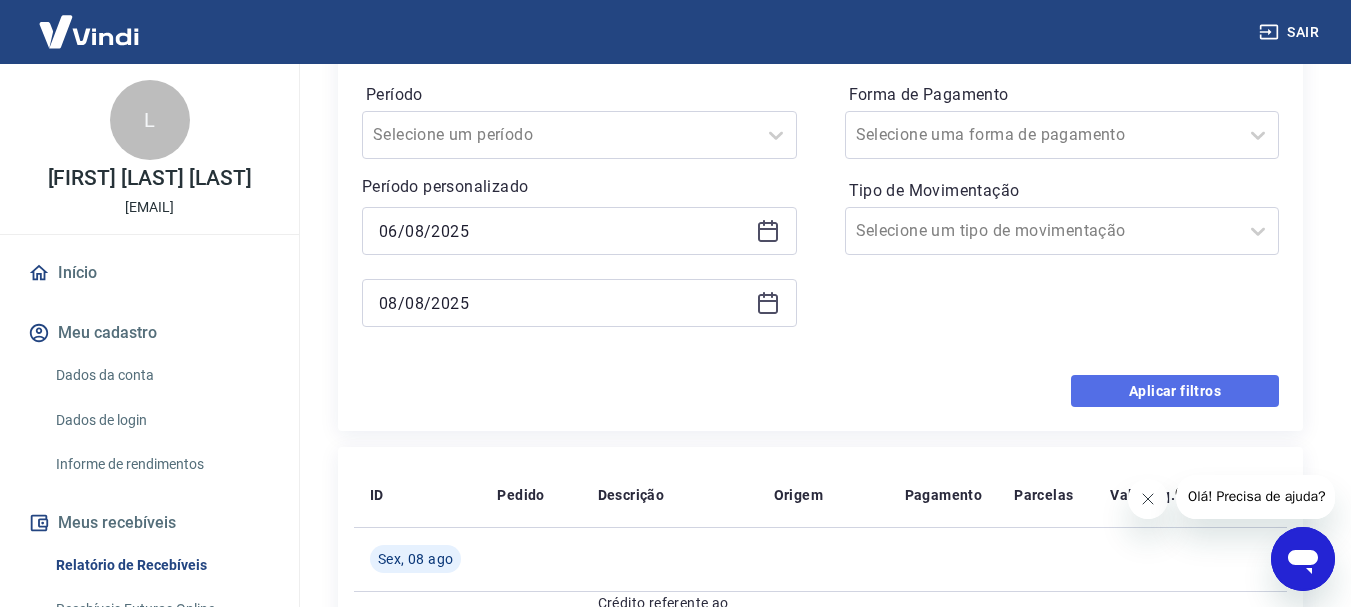 click on "Aplicar filtros" at bounding box center (1175, 391) 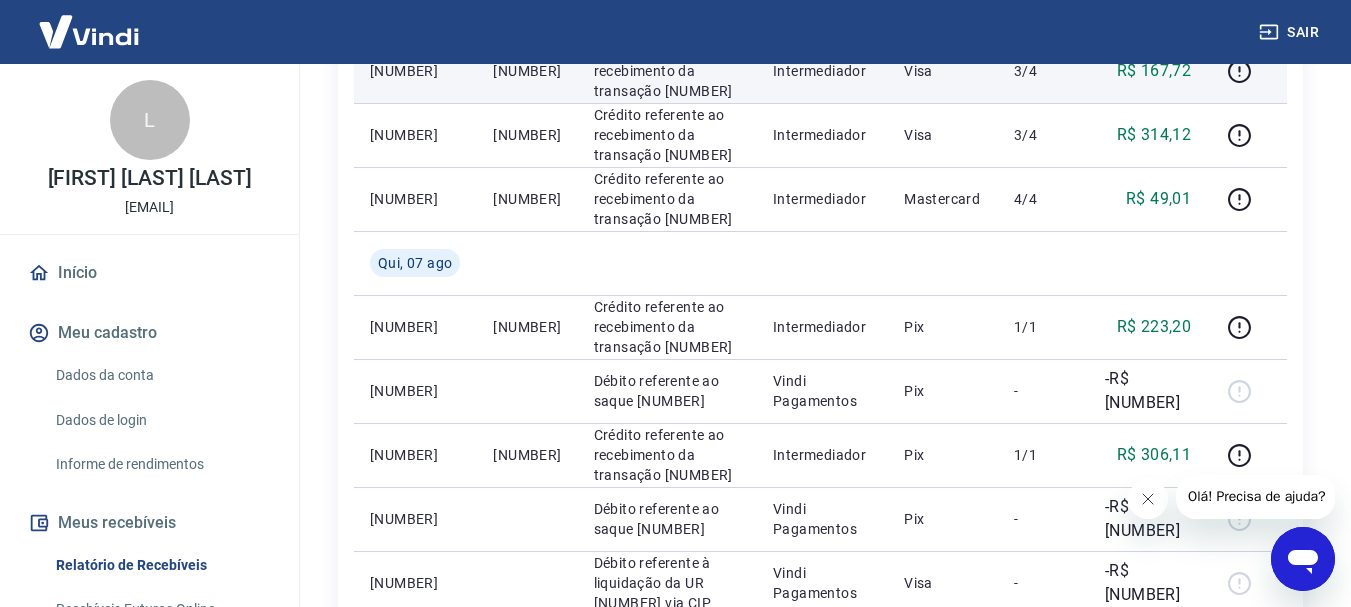 scroll, scrollTop: 1129, scrollLeft: 0, axis: vertical 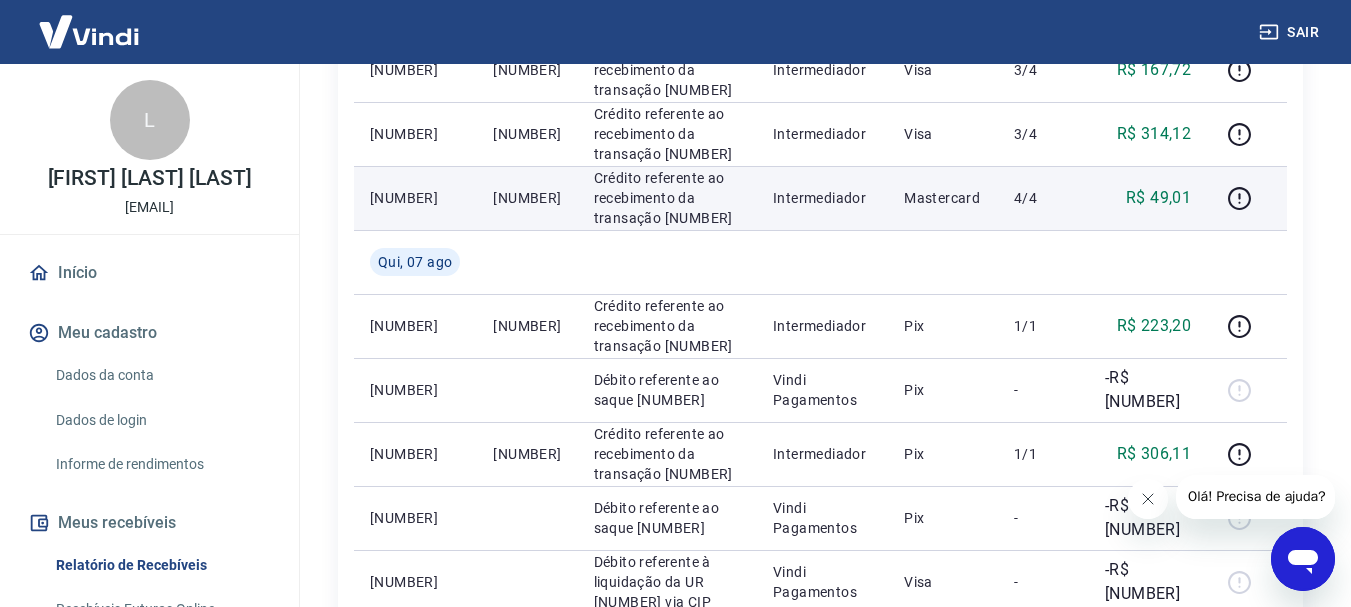 drag, startPoint x: 727, startPoint y: 420, endPoint x: 627, endPoint y: 423, distance: 100.04499 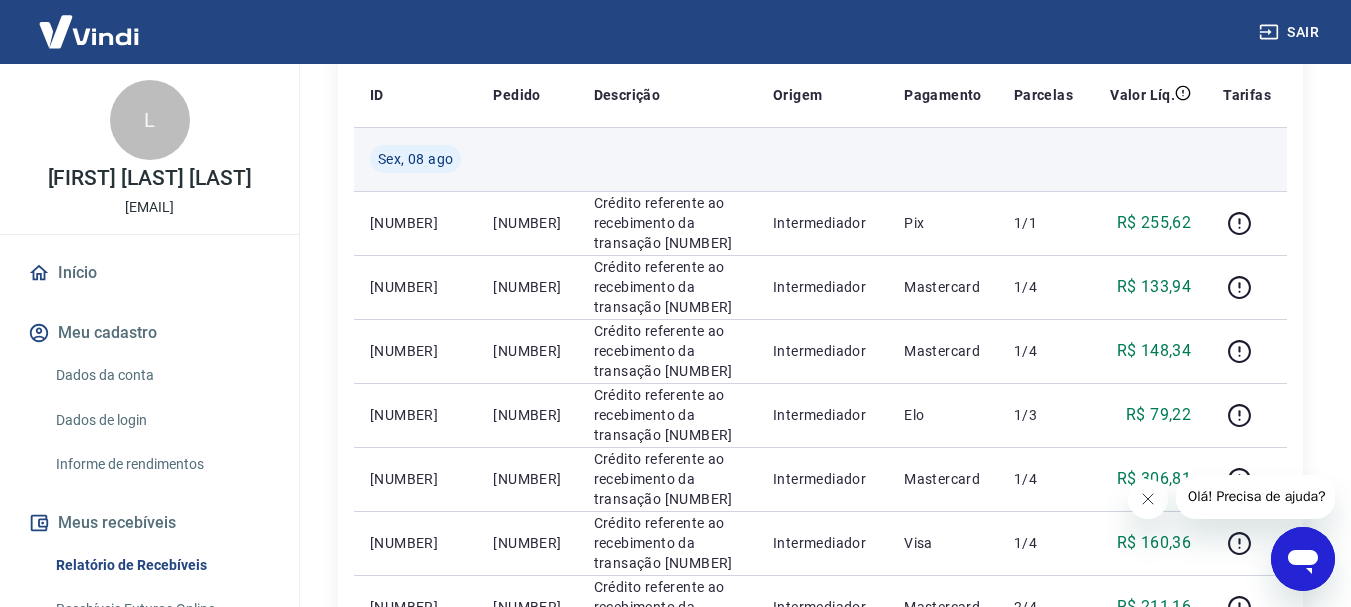 scroll, scrollTop: 1000, scrollLeft: 0, axis: vertical 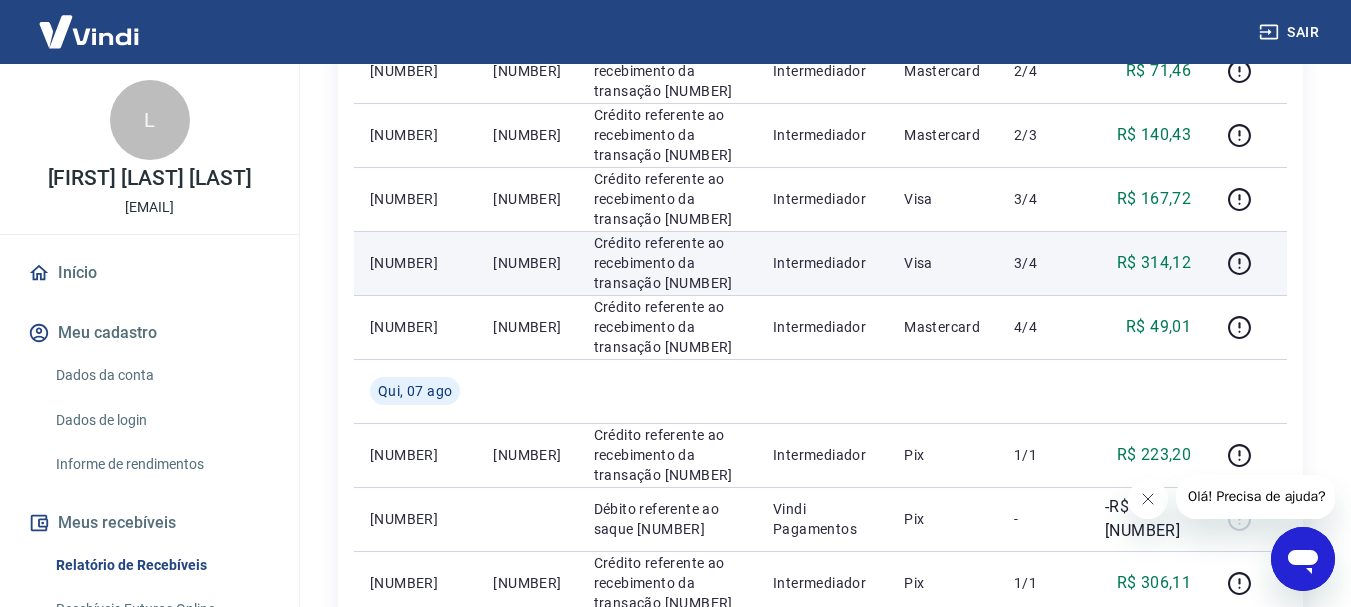 drag, startPoint x: 714, startPoint y: 472, endPoint x: 627, endPoint y: 479, distance: 87.28116 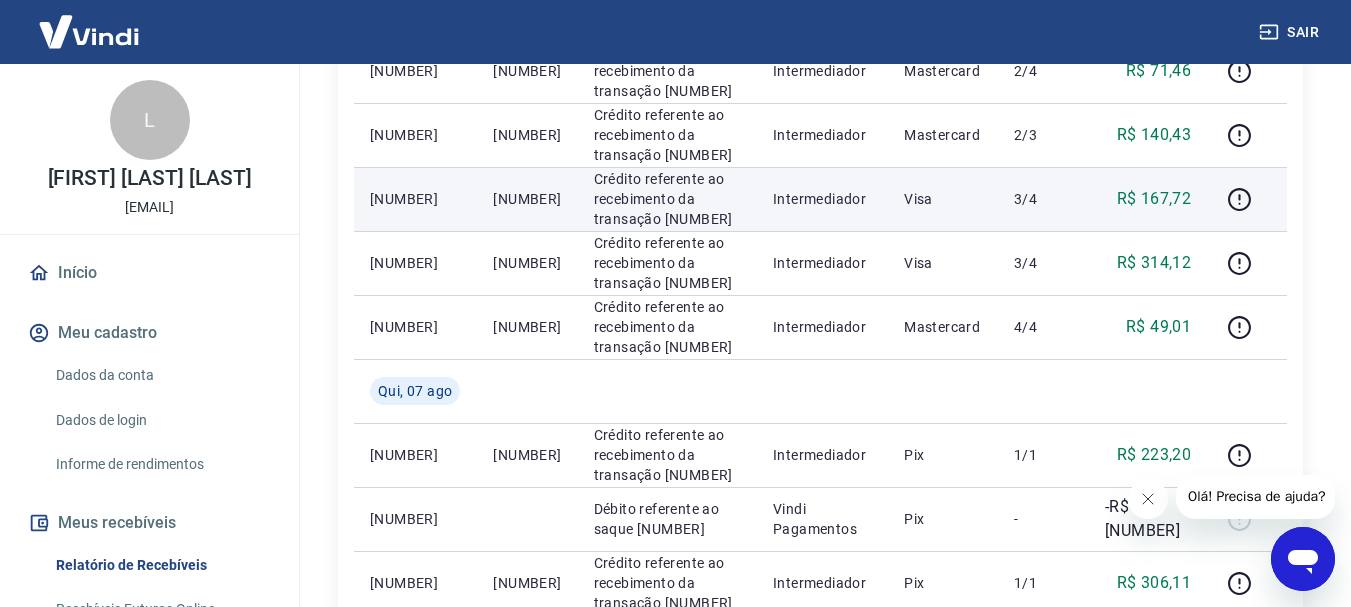 drag, startPoint x: 712, startPoint y: 391, endPoint x: 636, endPoint y: 384, distance: 76.321686 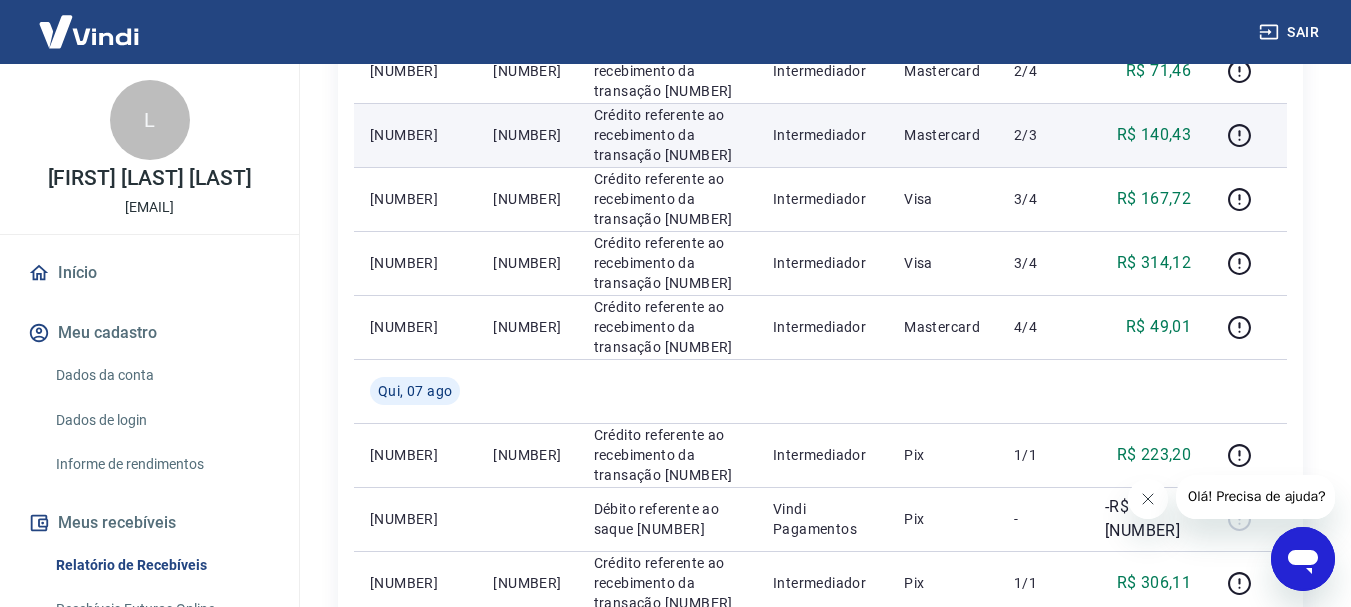 drag, startPoint x: 705, startPoint y: 313, endPoint x: 624, endPoint y: 305, distance: 81.394104 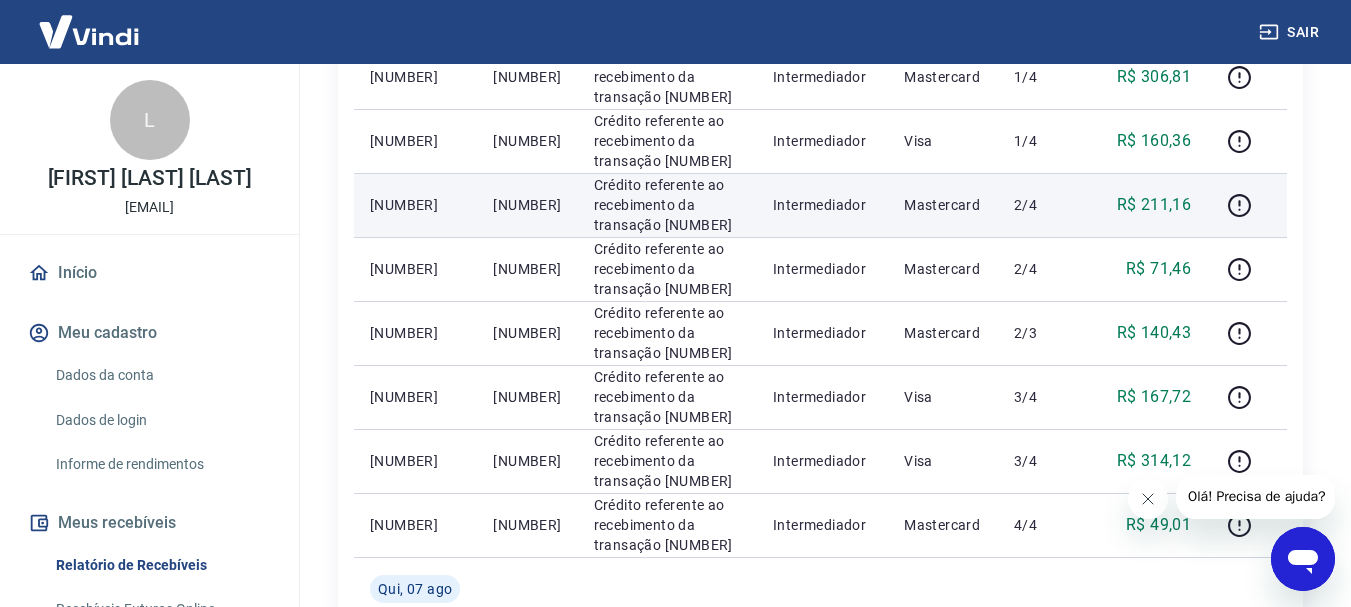 scroll, scrollTop: 800, scrollLeft: 0, axis: vertical 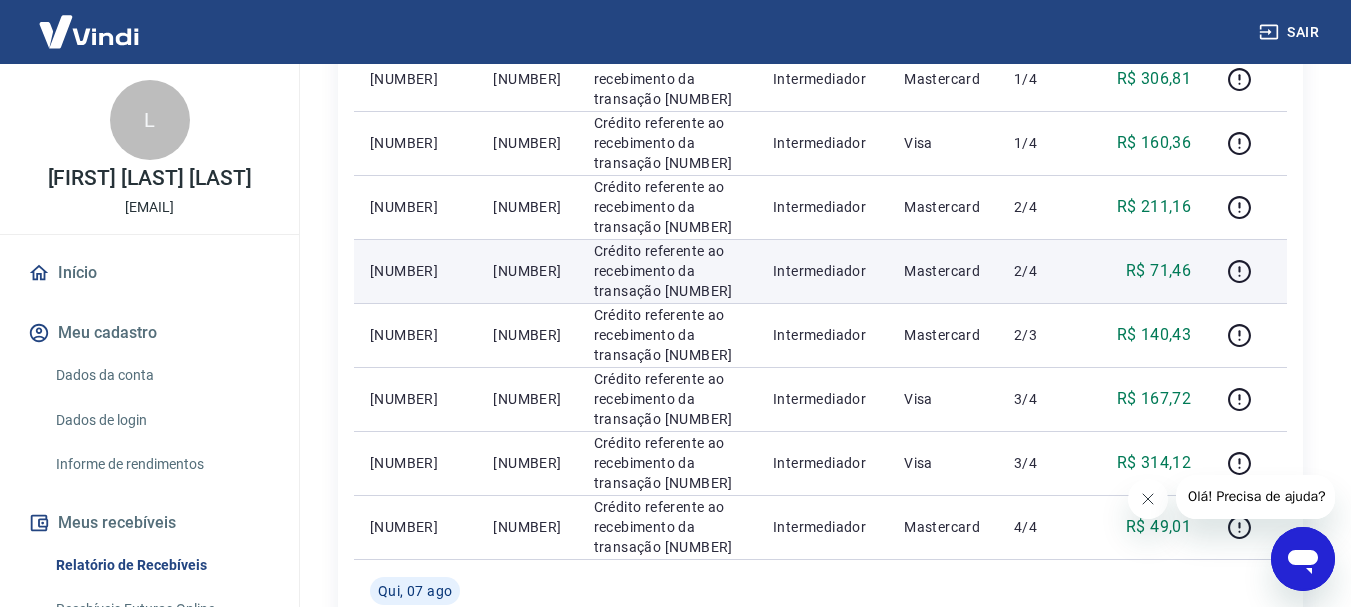 drag, startPoint x: 688, startPoint y: 433, endPoint x: 627, endPoint y: 434, distance: 61.008198 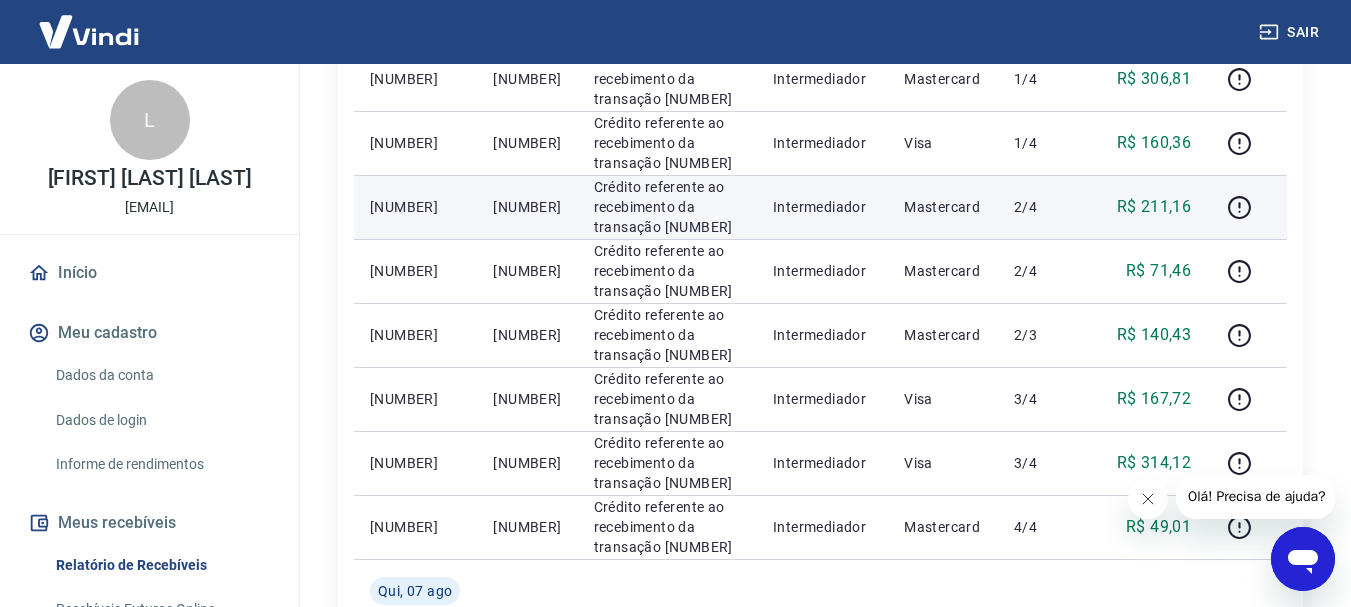 drag, startPoint x: 713, startPoint y: 342, endPoint x: 627, endPoint y: 350, distance: 86.37129 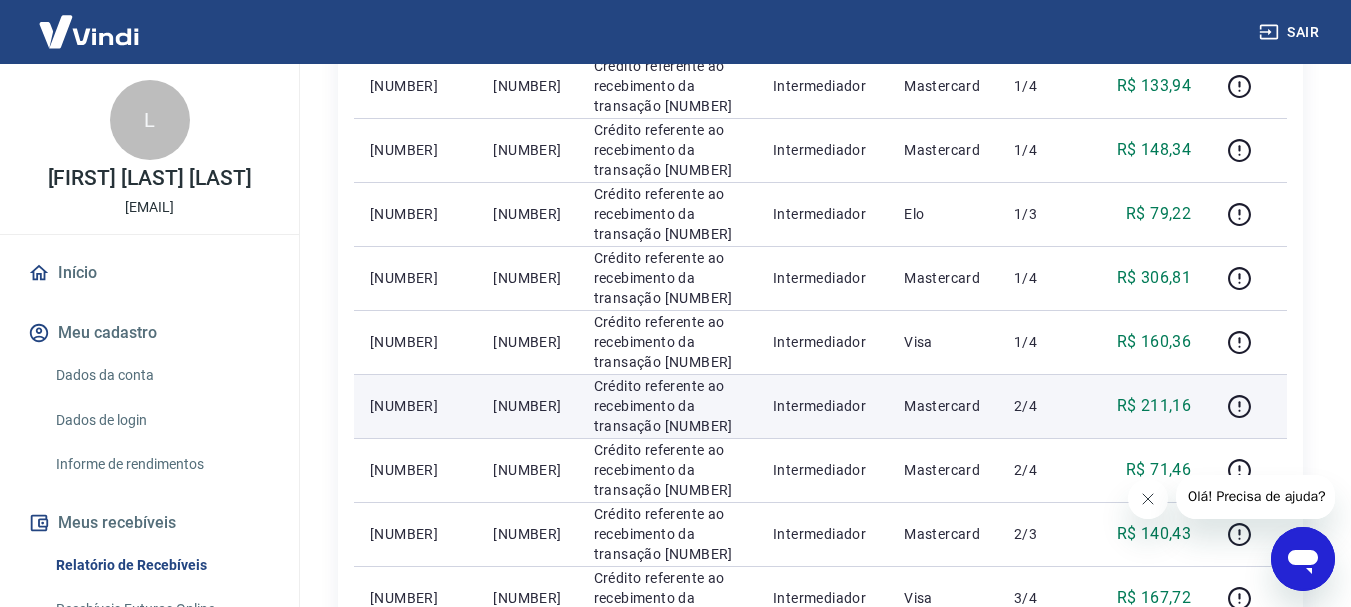 scroll, scrollTop: 600, scrollLeft: 0, axis: vertical 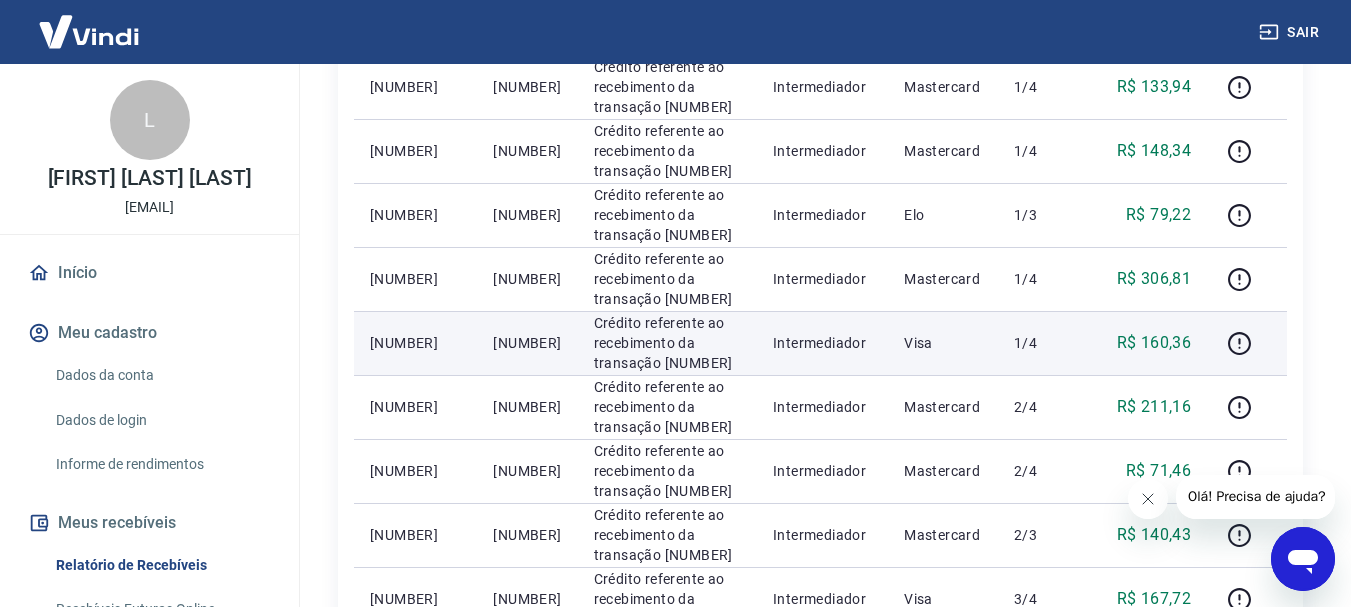 drag, startPoint x: 683, startPoint y: 464, endPoint x: 638, endPoint y: 467, distance: 45.099888 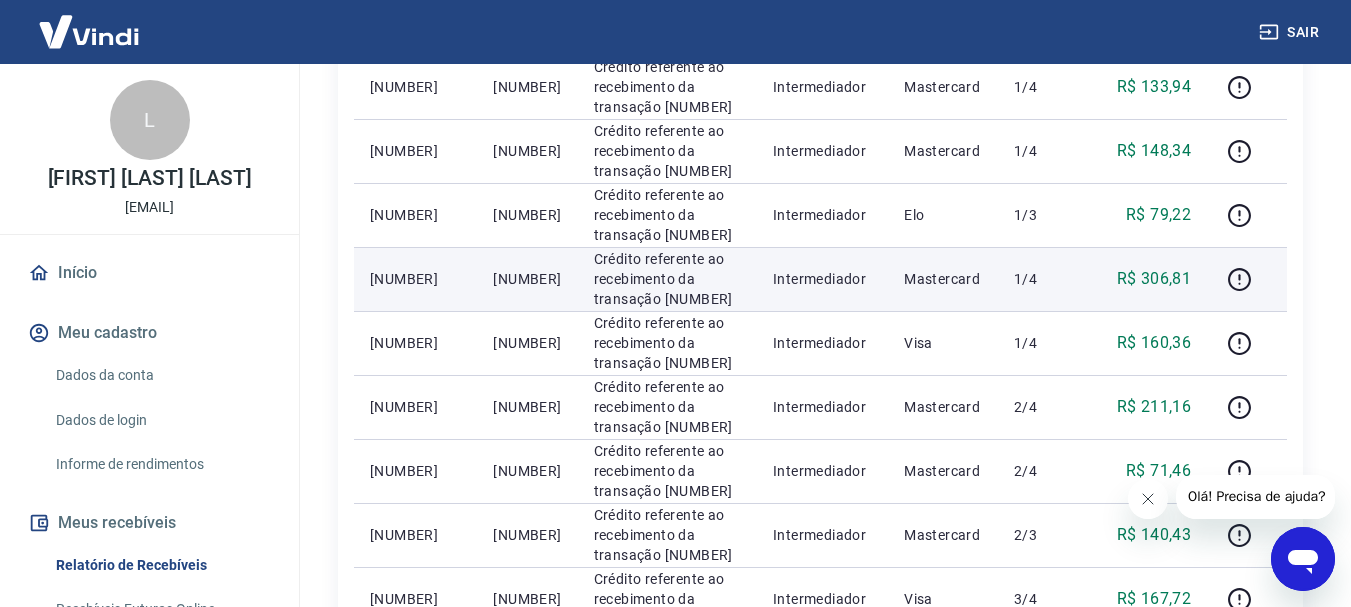 drag, startPoint x: 727, startPoint y: 391, endPoint x: 625, endPoint y: 386, distance: 102.122475 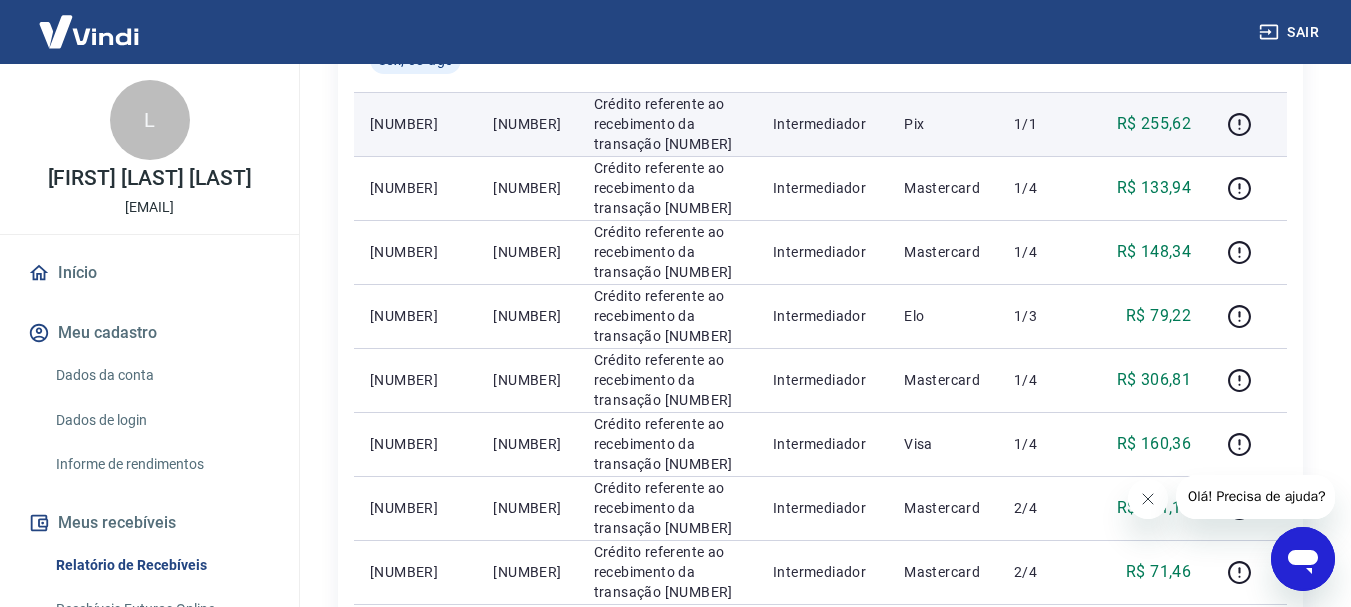 scroll, scrollTop: 500, scrollLeft: 0, axis: vertical 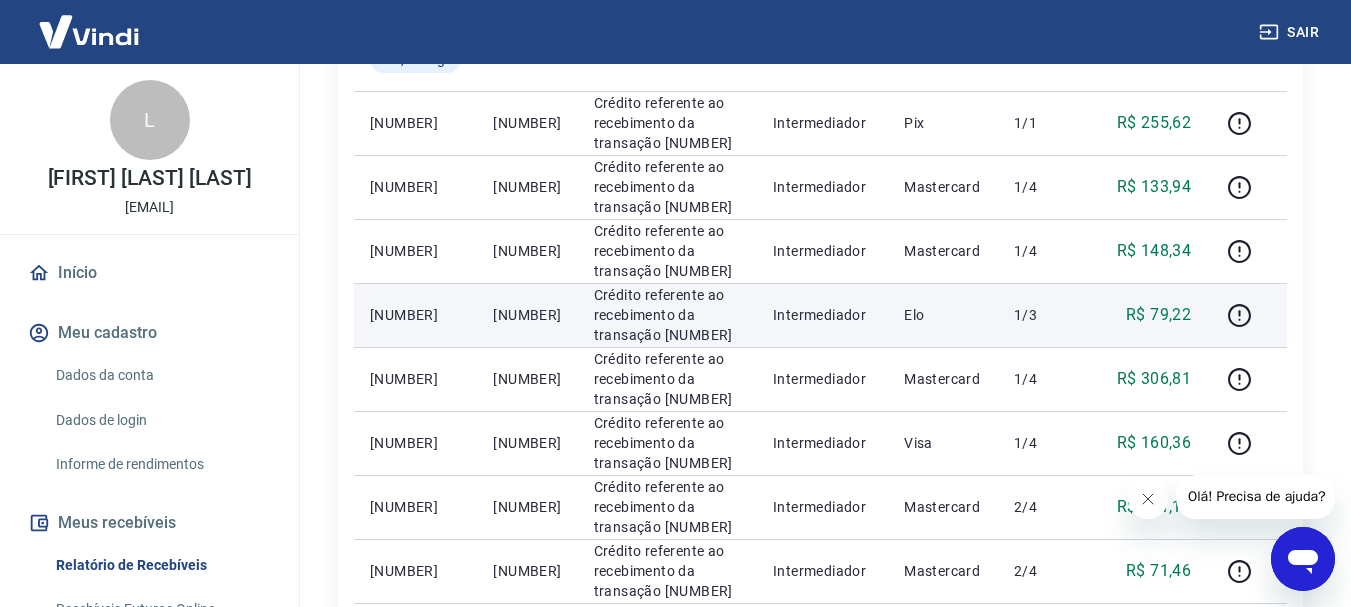 drag, startPoint x: 712, startPoint y: 400, endPoint x: 625, endPoint y: 401, distance: 87.005745 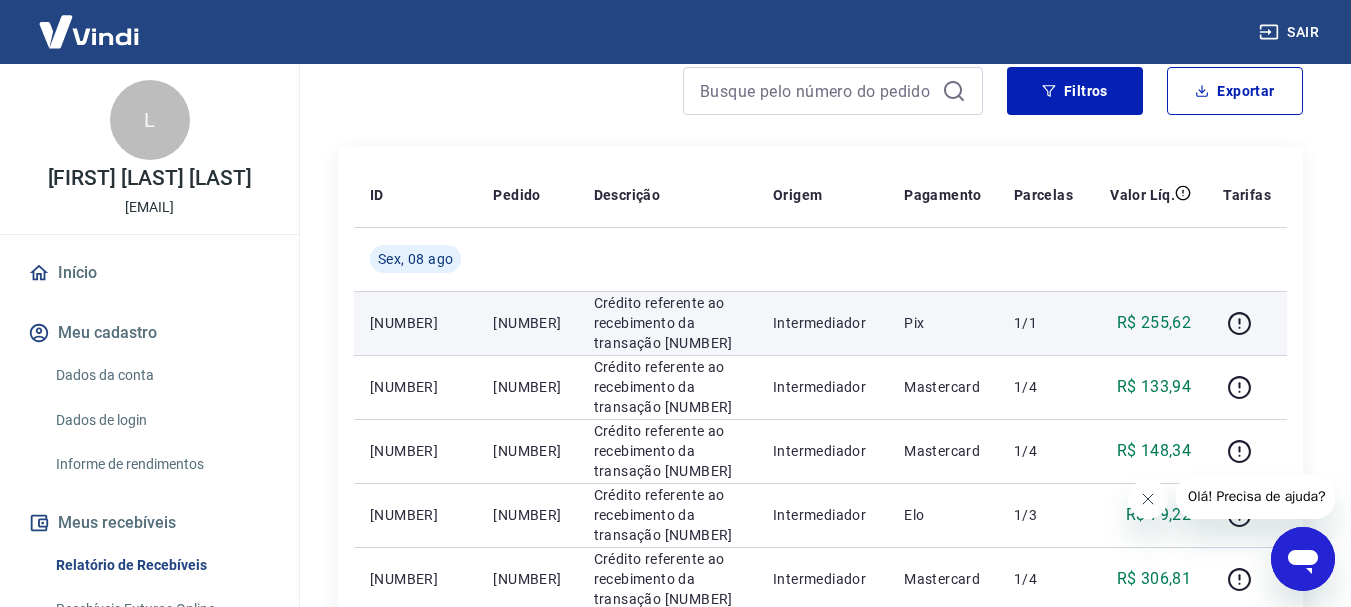 scroll, scrollTop: 400, scrollLeft: 0, axis: vertical 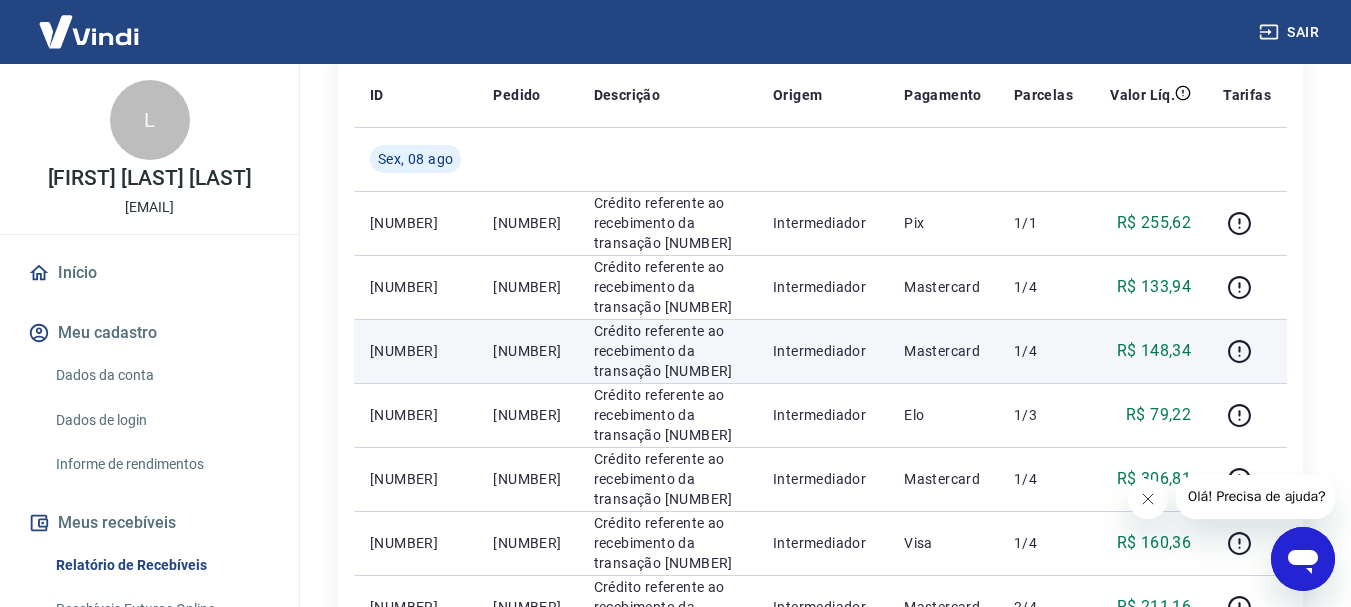 drag, startPoint x: 703, startPoint y: 425, endPoint x: 627, endPoint y: 427, distance: 76.02631 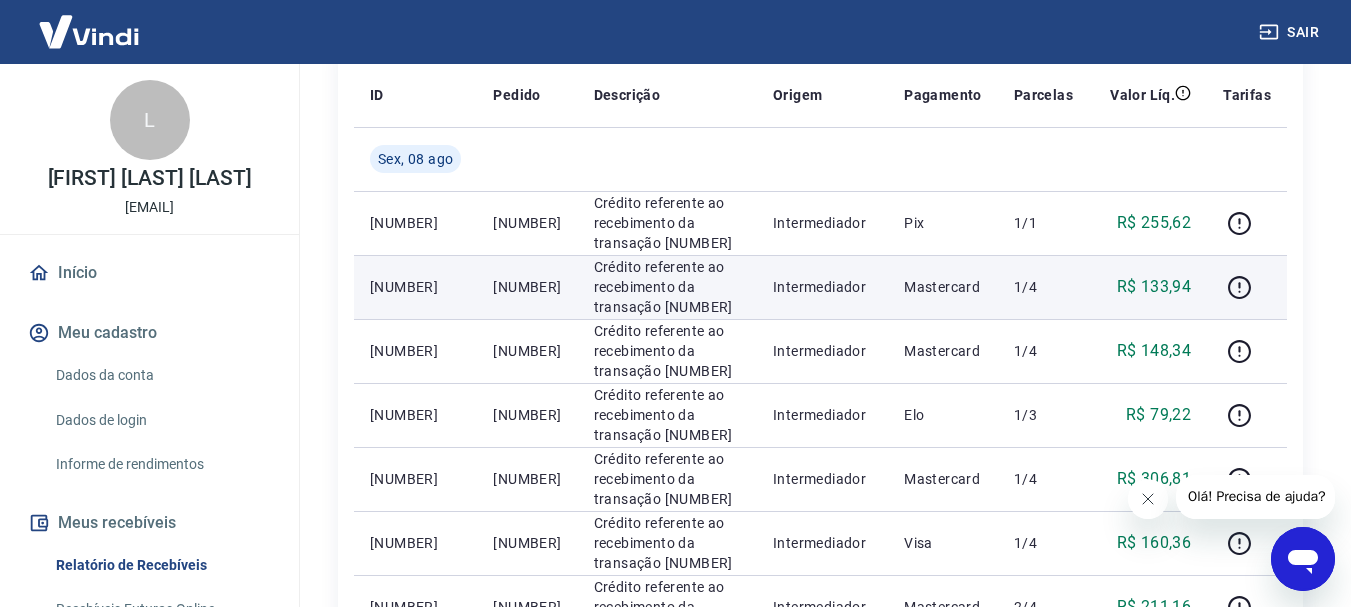 drag, startPoint x: 707, startPoint y: 342, endPoint x: 628, endPoint y: 336, distance: 79.22752 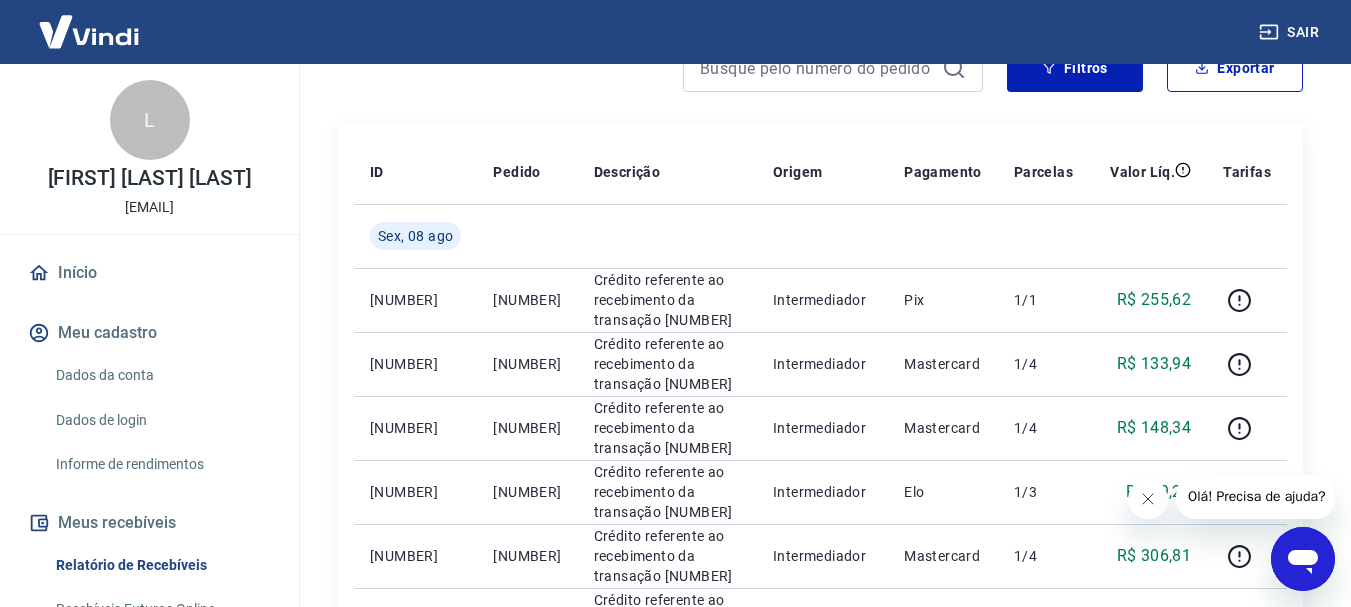 scroll, scrollTop: 300, scrollLeft: 0, axis: vertical 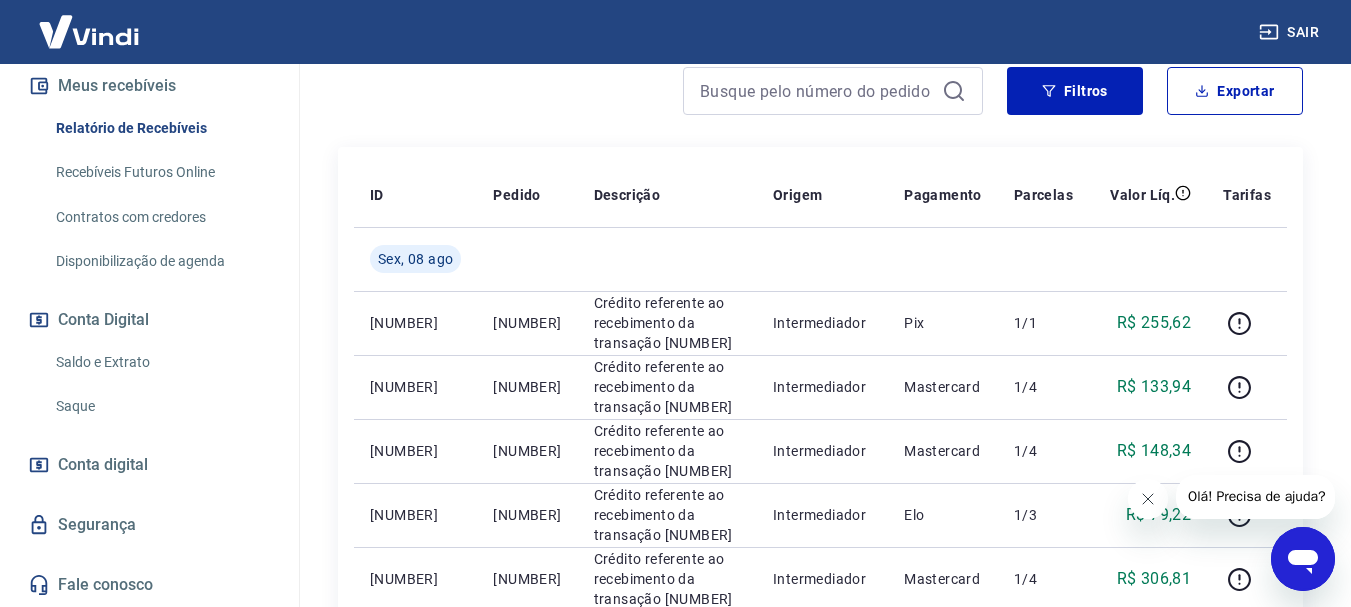 click on "Saldo e Extrato" at bounding box center [161, 362] 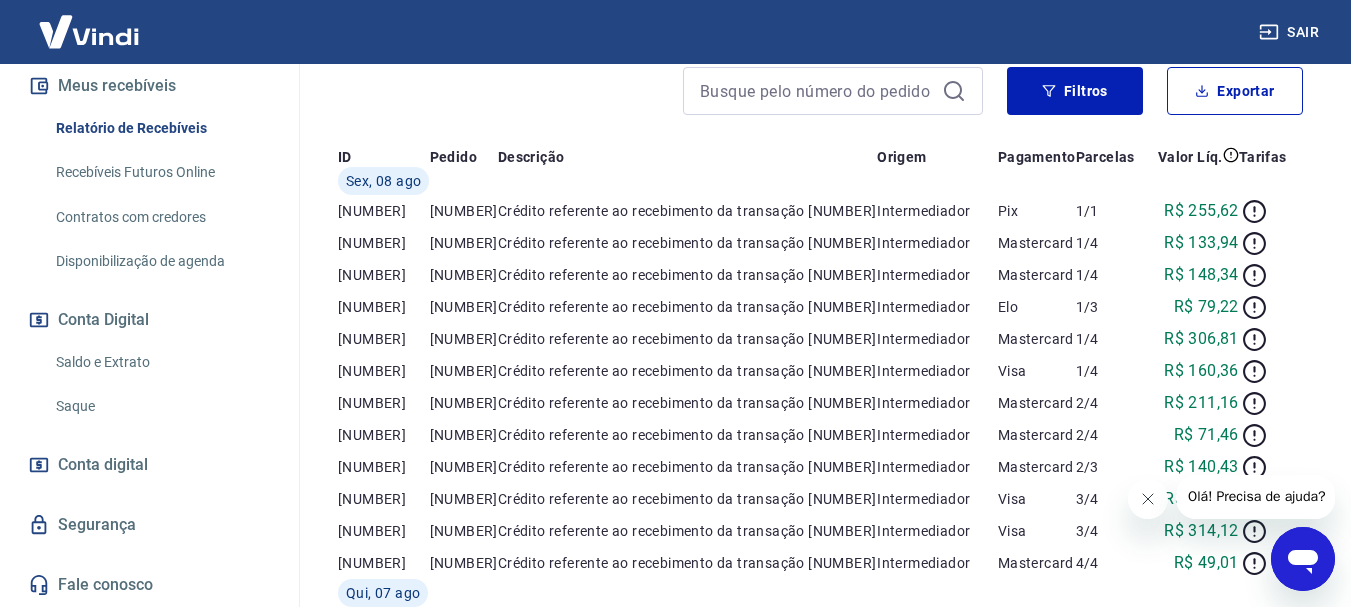 scroll, scrollTop: 0, scrollLeft: 0, axis: both 